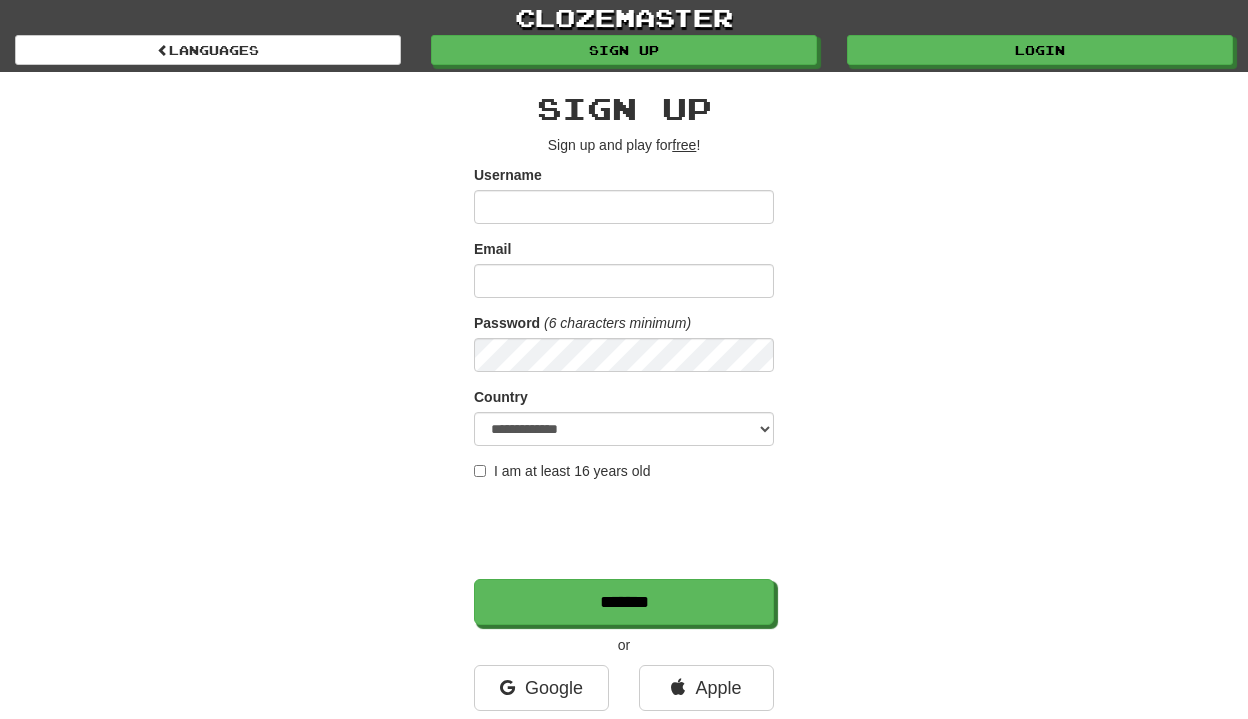 scroll, scrollTop: 0, scrollLeft: 0, axis: both 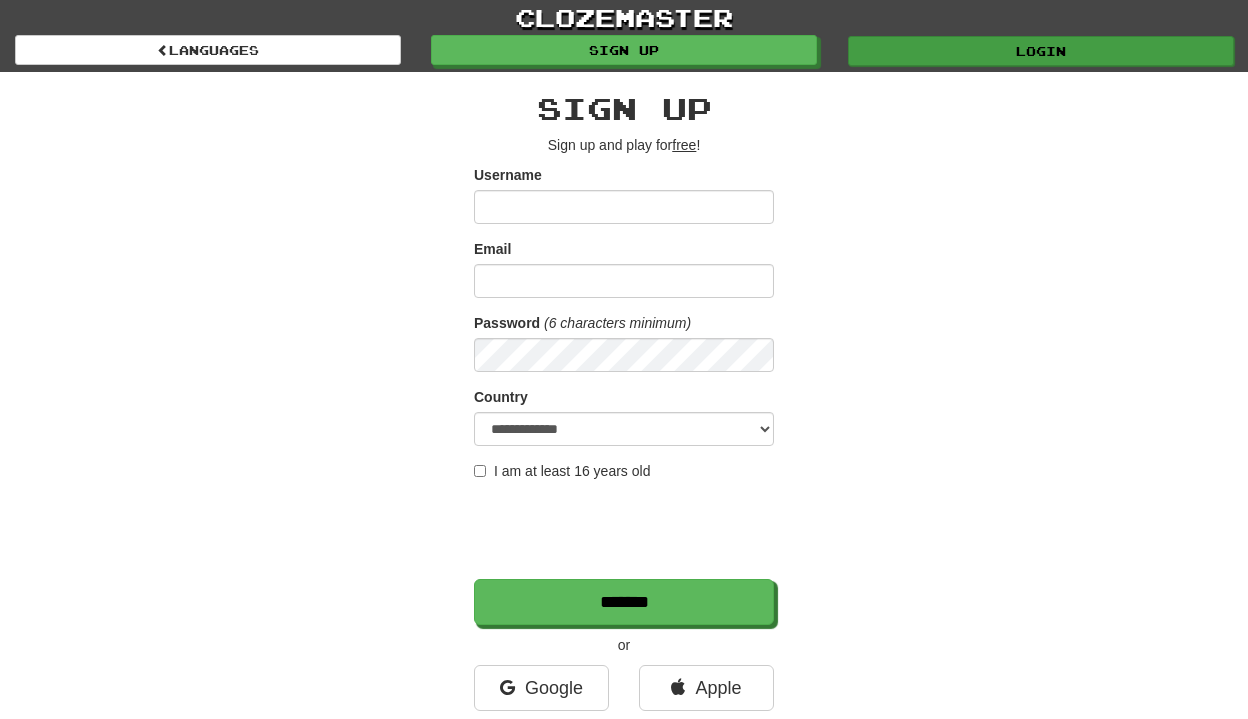 click on "Login" at bounding box center [1041, 51] 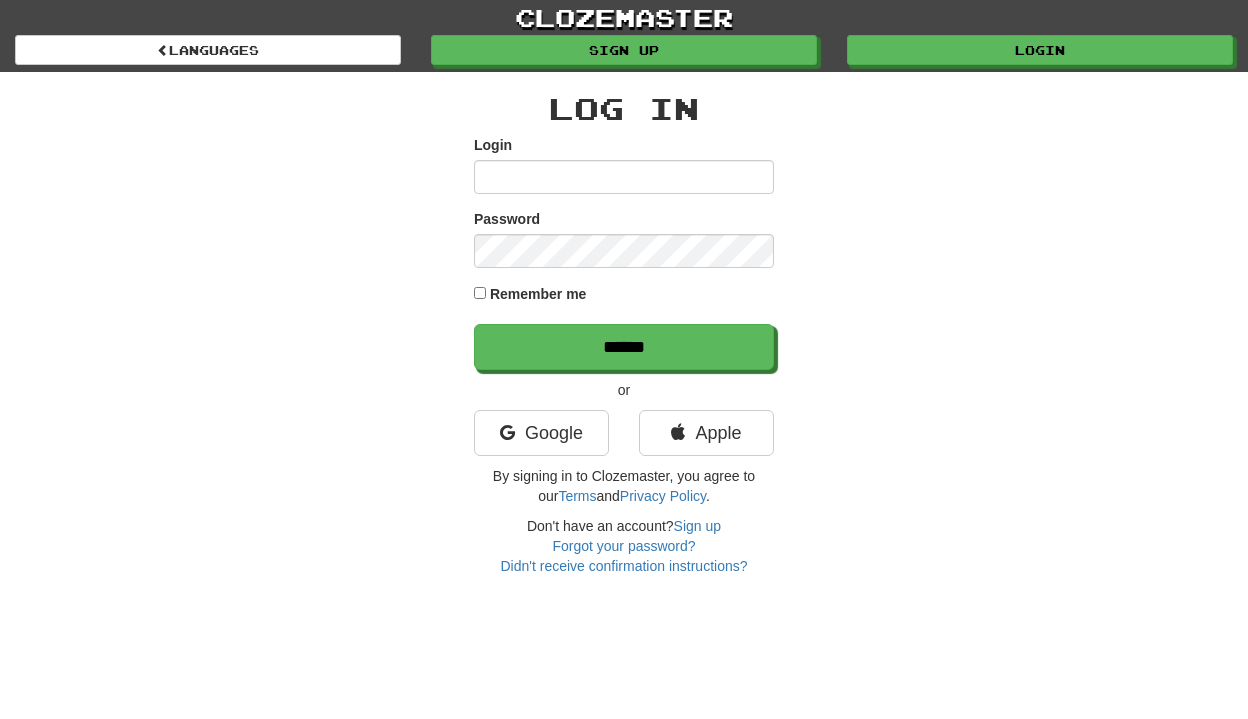 scroll, scrollTop: 0, scrollLeft: 0, axis: both 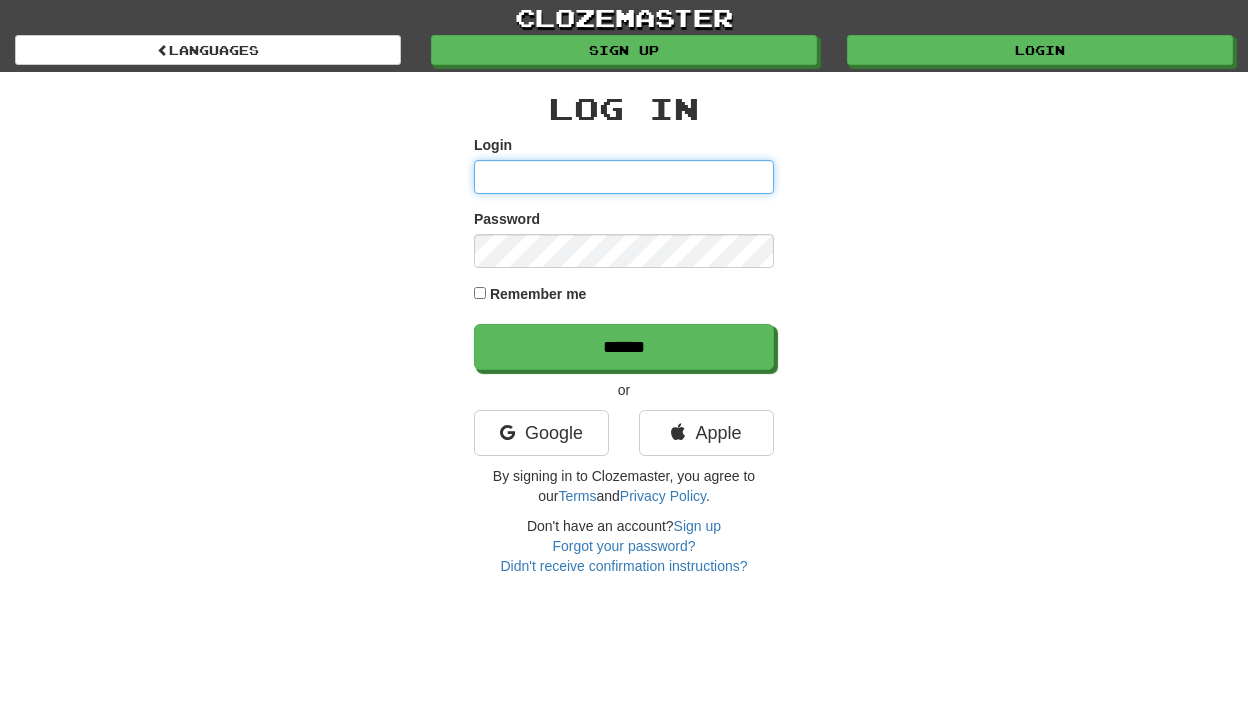 type on "**********" 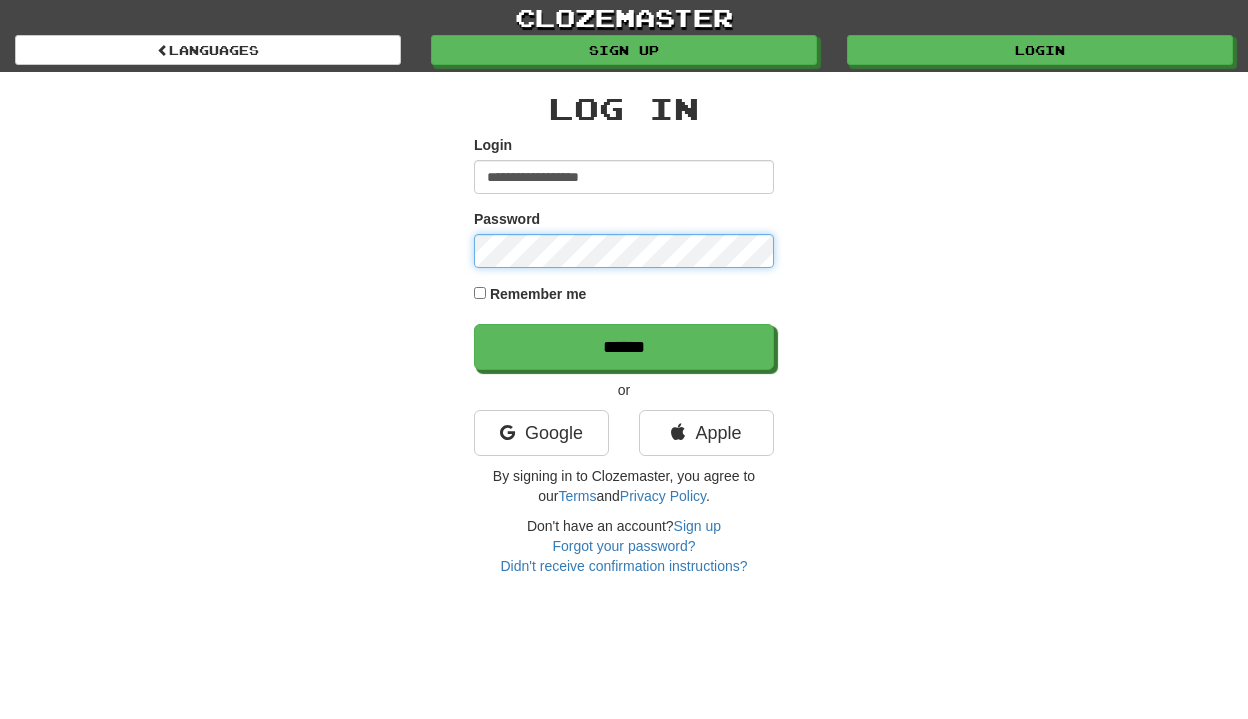 click on "******" at bounding box center (624, 347) 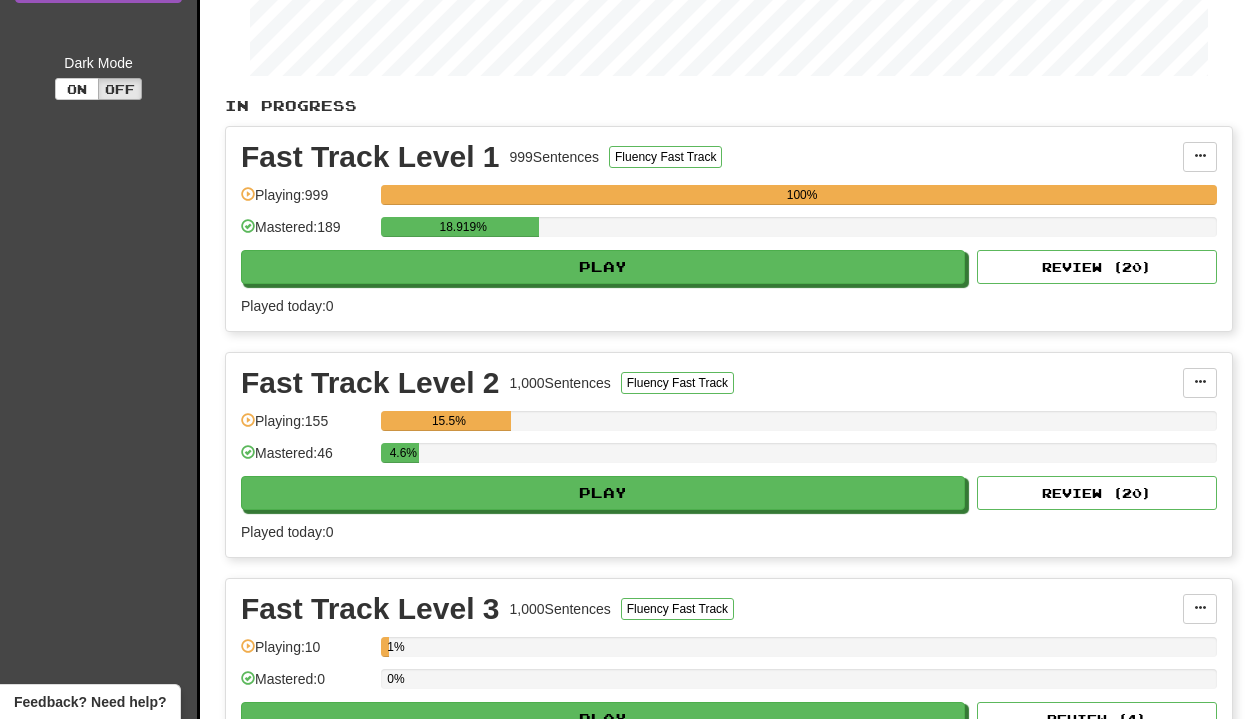 scroll, scrollTop: 345, scrollLeft: 0, axis: vertical 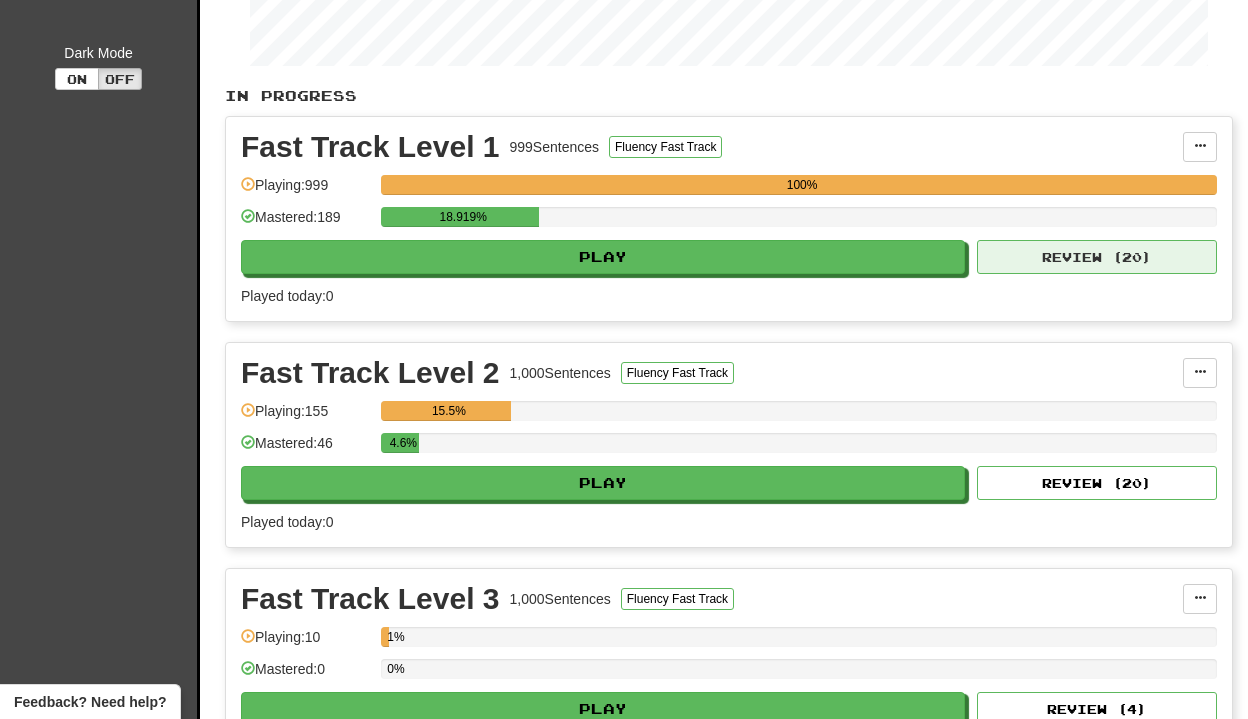 click on "Review ( 20 )" at bounding box center (1097, 257) 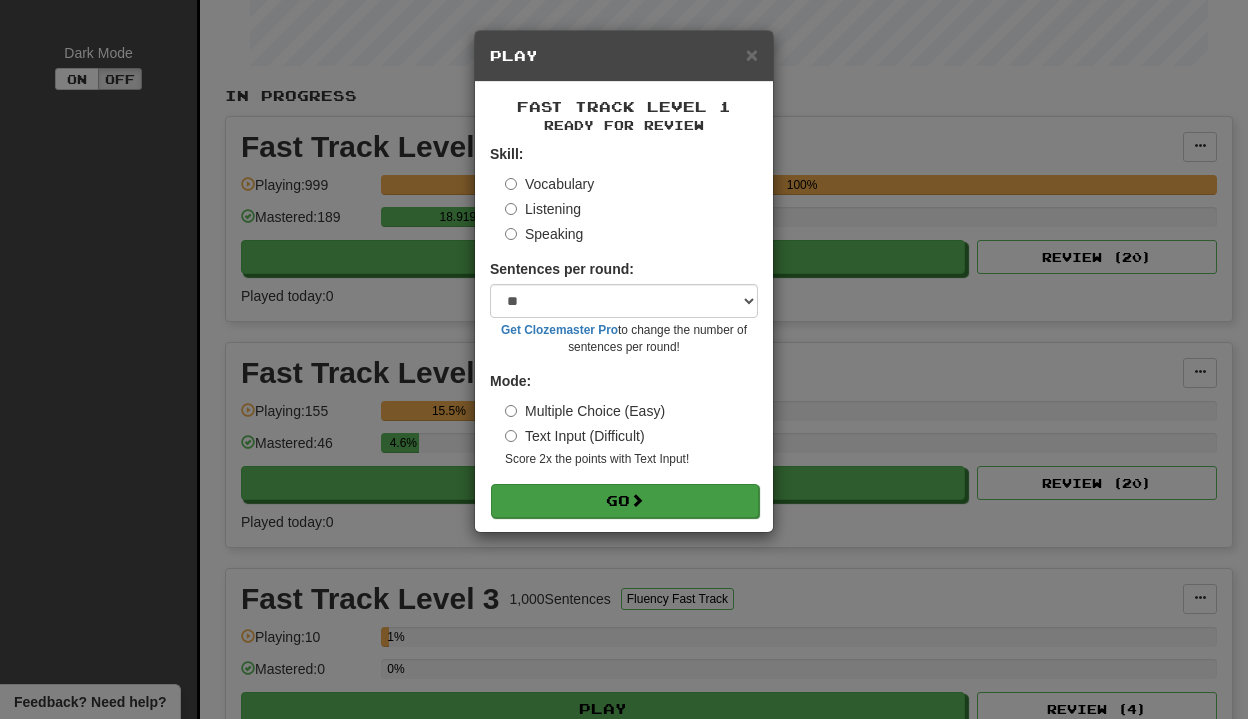 click on "Go" at bounding box center [625, 501] 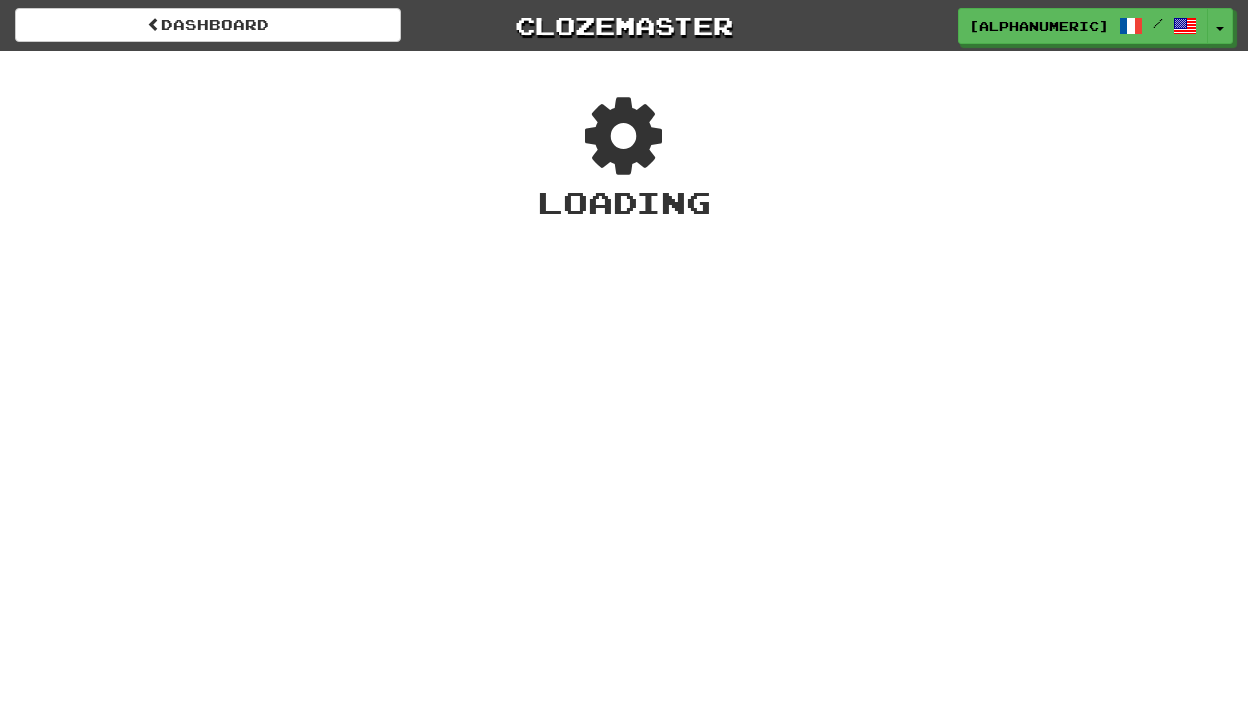 scroll, scrollTop: 0, scrollLeft: 0, axis: both 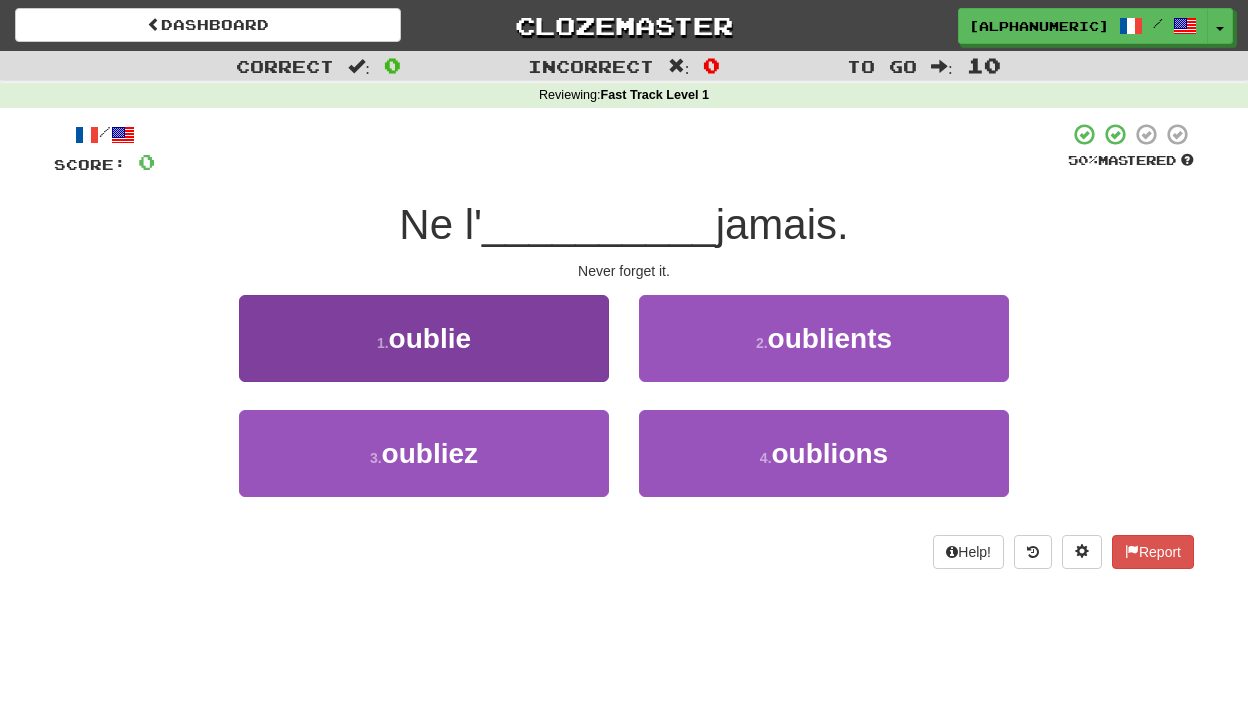 click on "1 .  oublie" at bounding box center (424, 338) 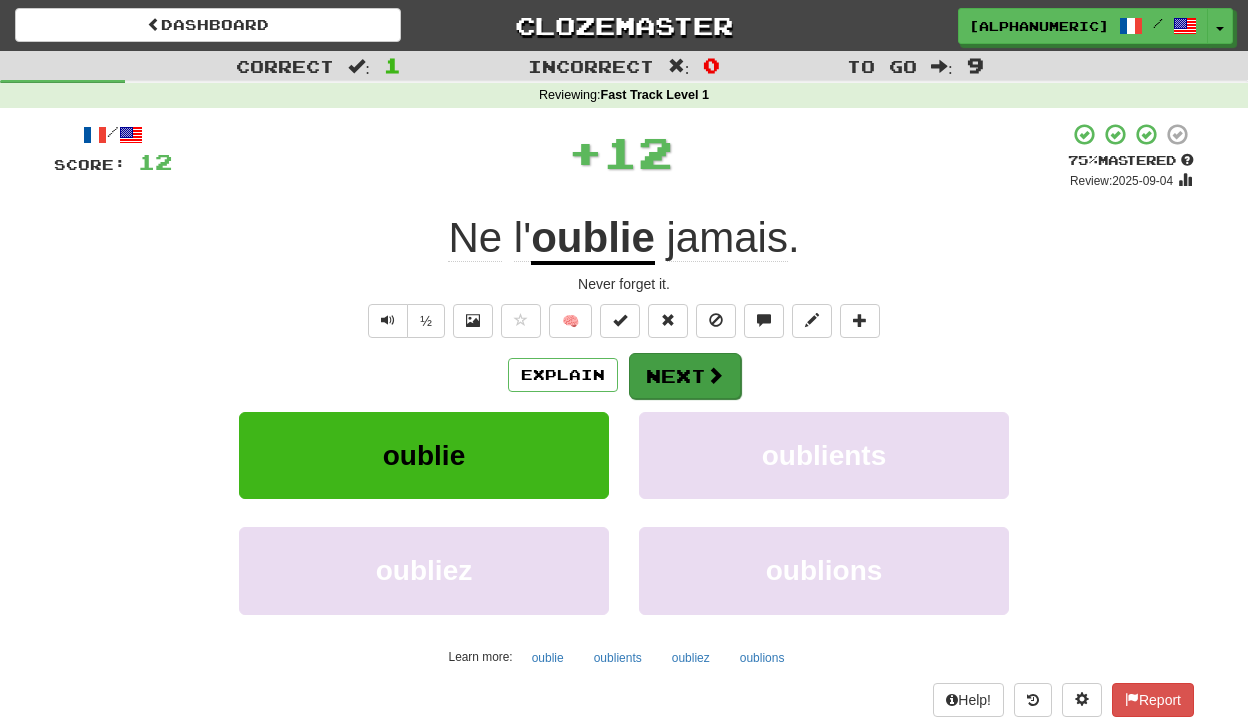 click at bounding box center (715, 375) 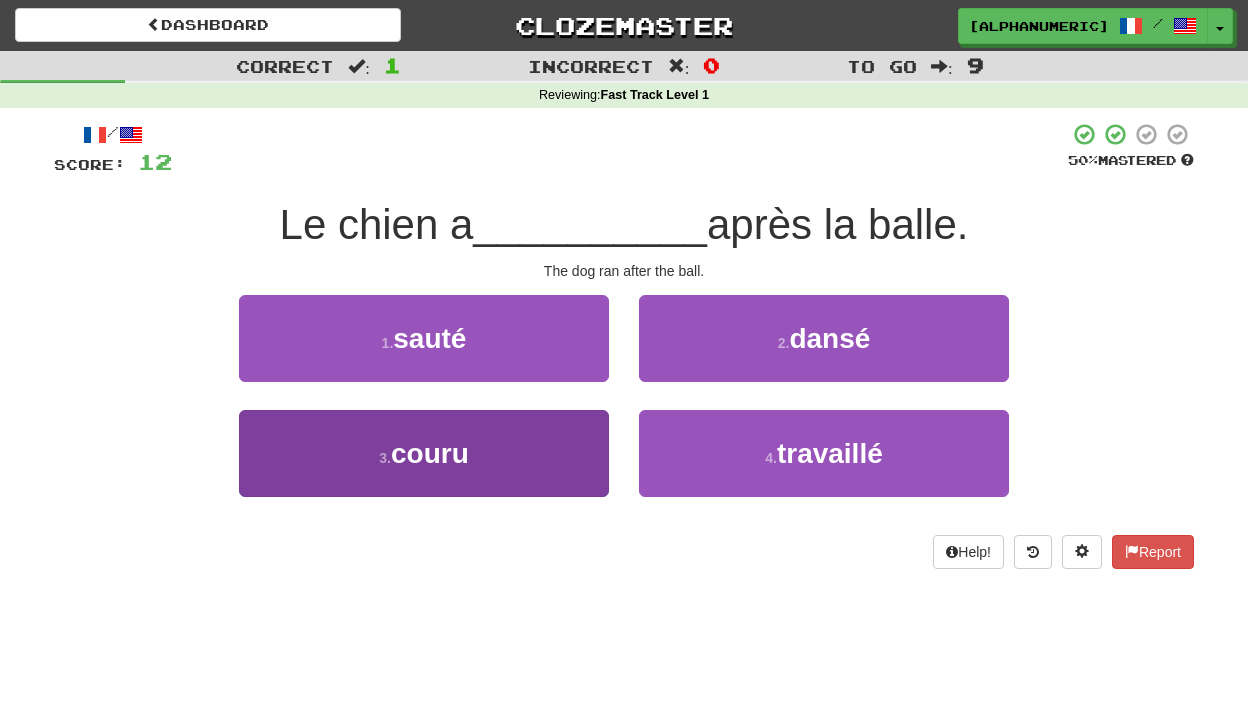 click on "3 .  couru" at bounding box center (424, 453) 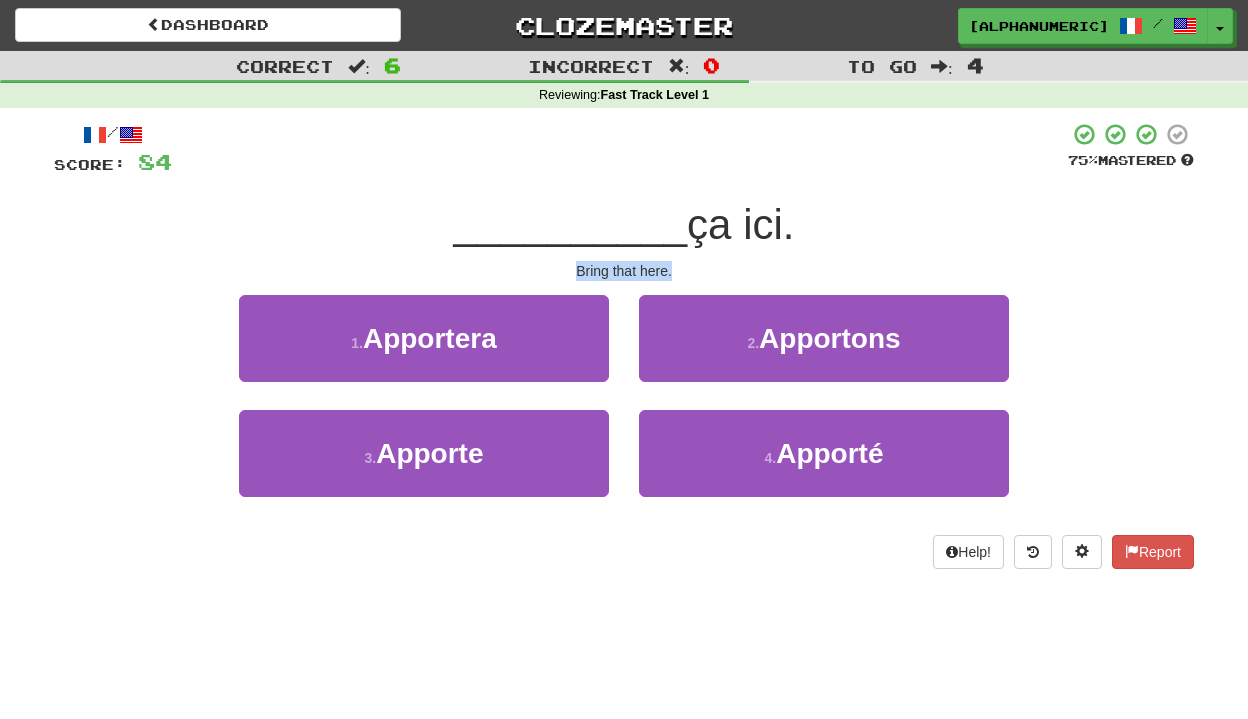 drag, startPoint x: 678, startPoint y: 264, endPoint x: 518, endPoint y: 267, distance: 160.02812 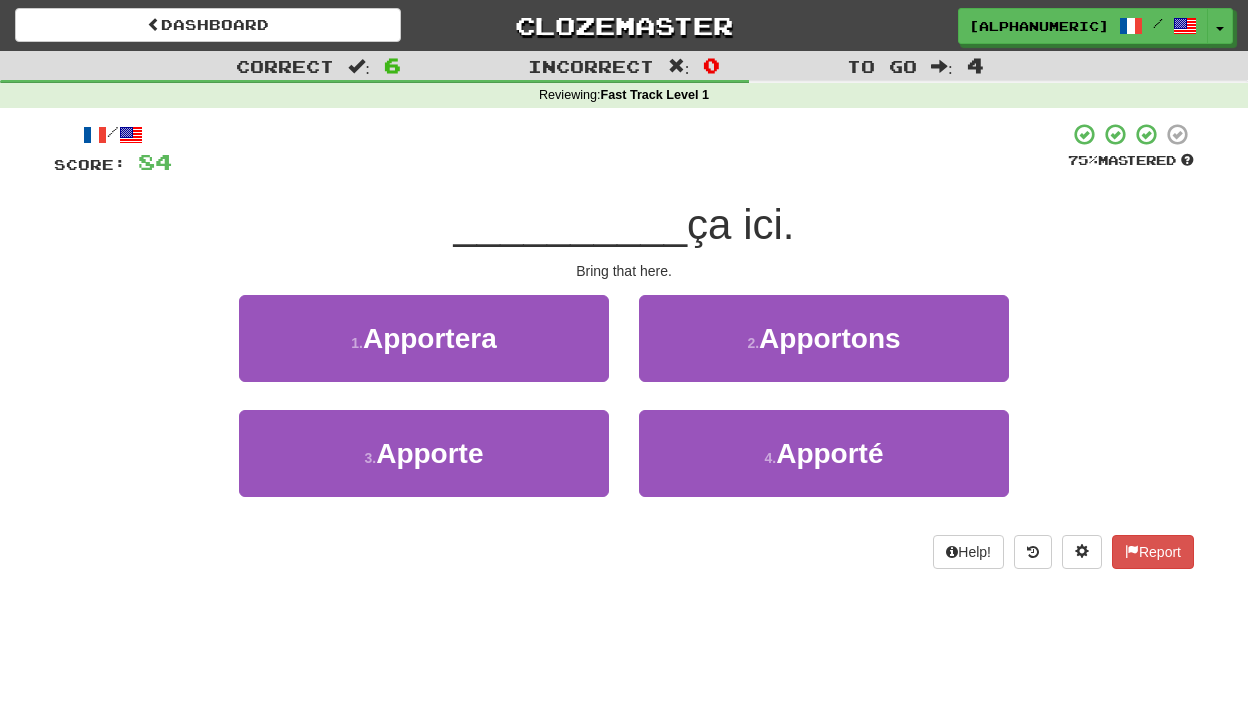 click on "Bring that here." at bounding box center [624, 271] 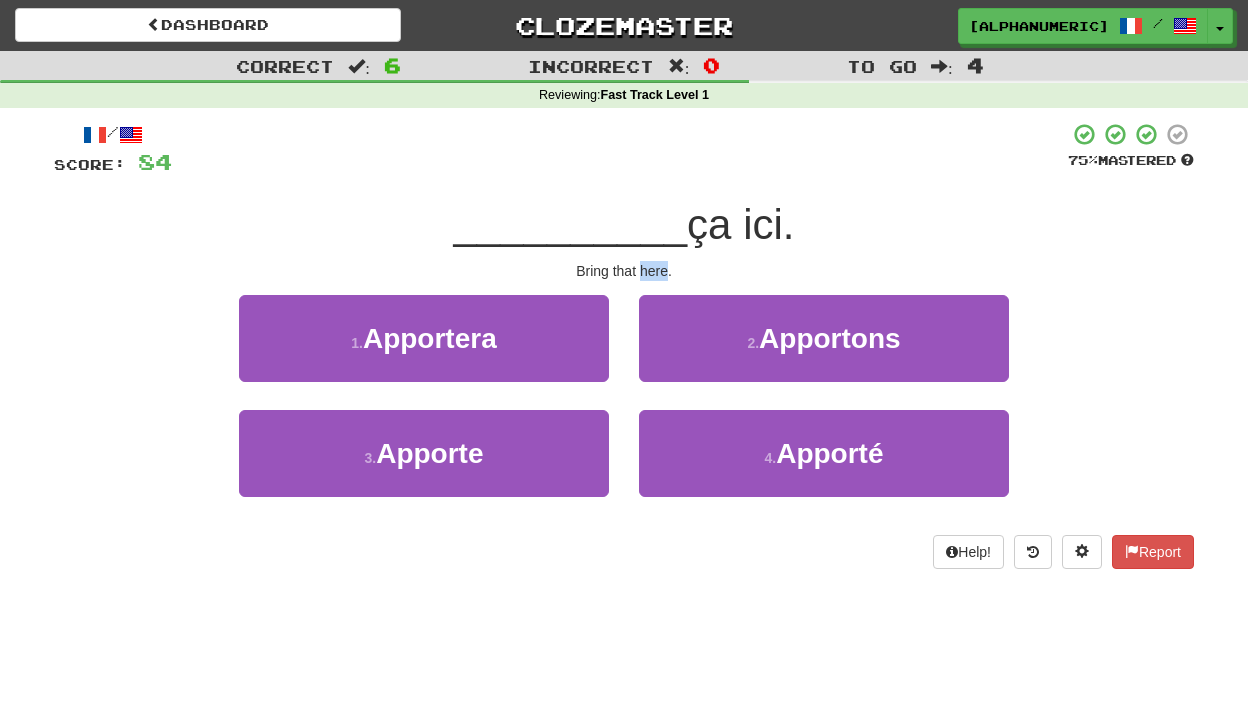 click on "Bring that here." at bounding box center (624, 271) 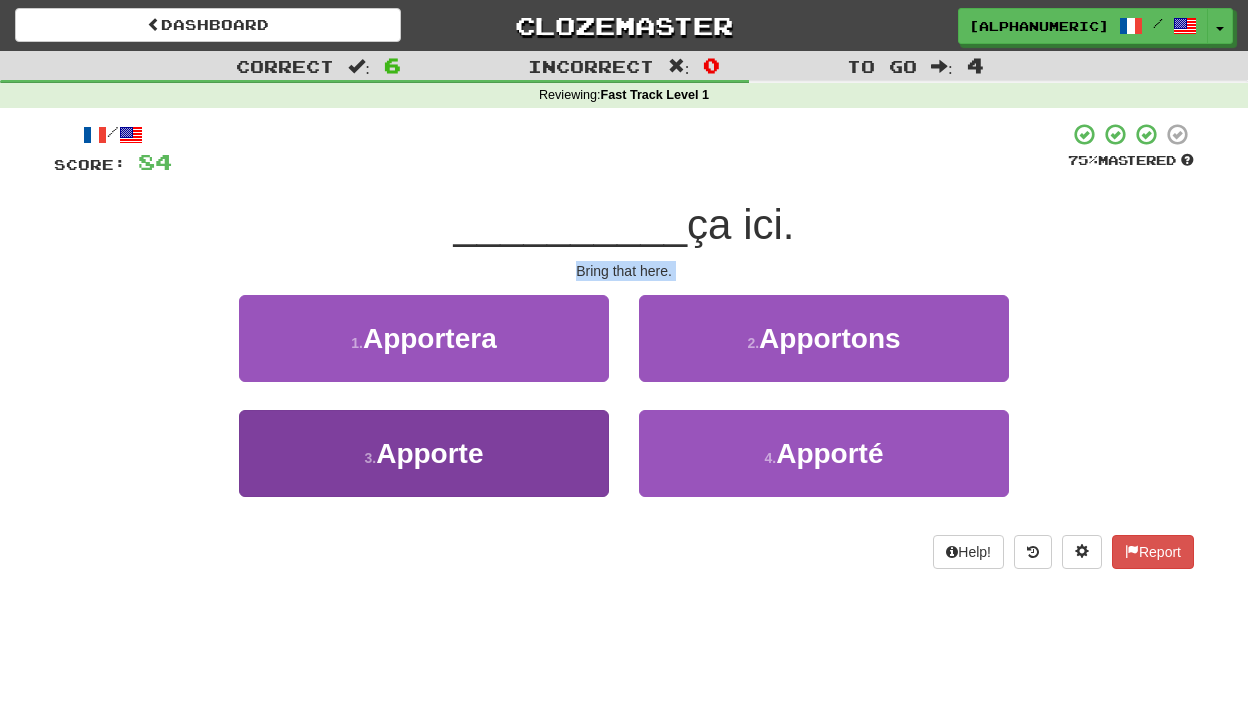 click on "Apporte" at bounding box center [429, 453] 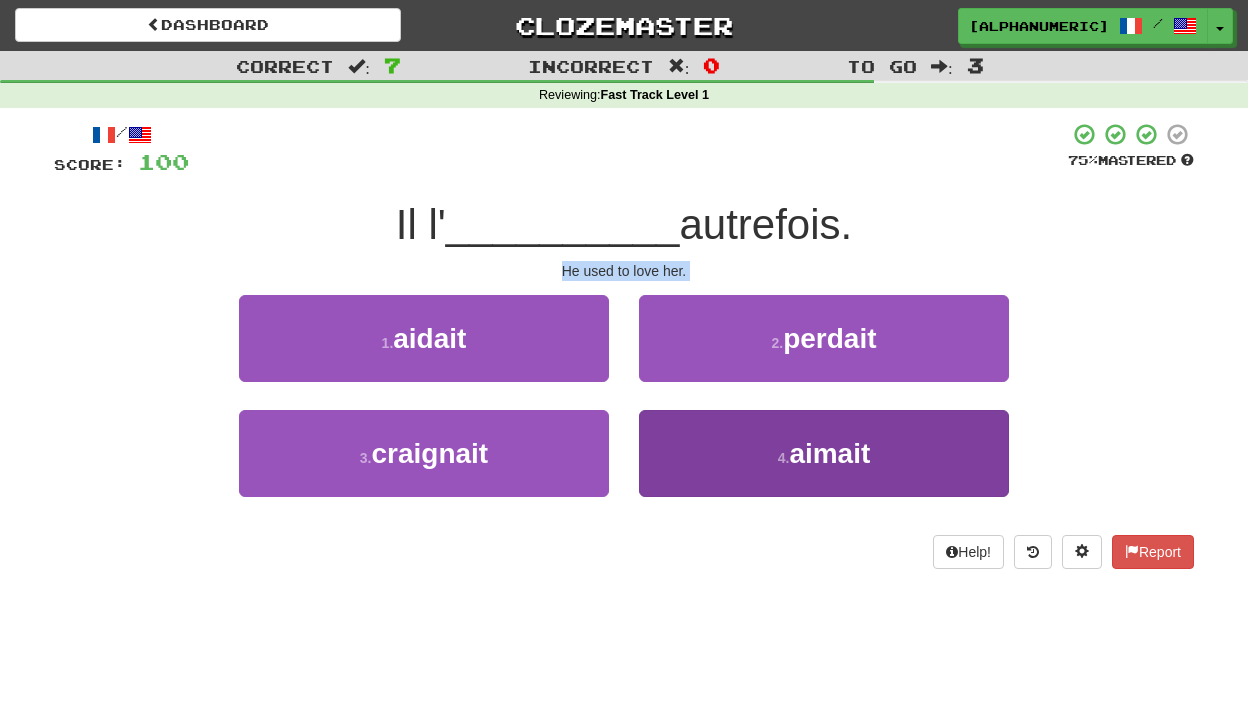 click on "aimait" at bounding box center [829, 453] 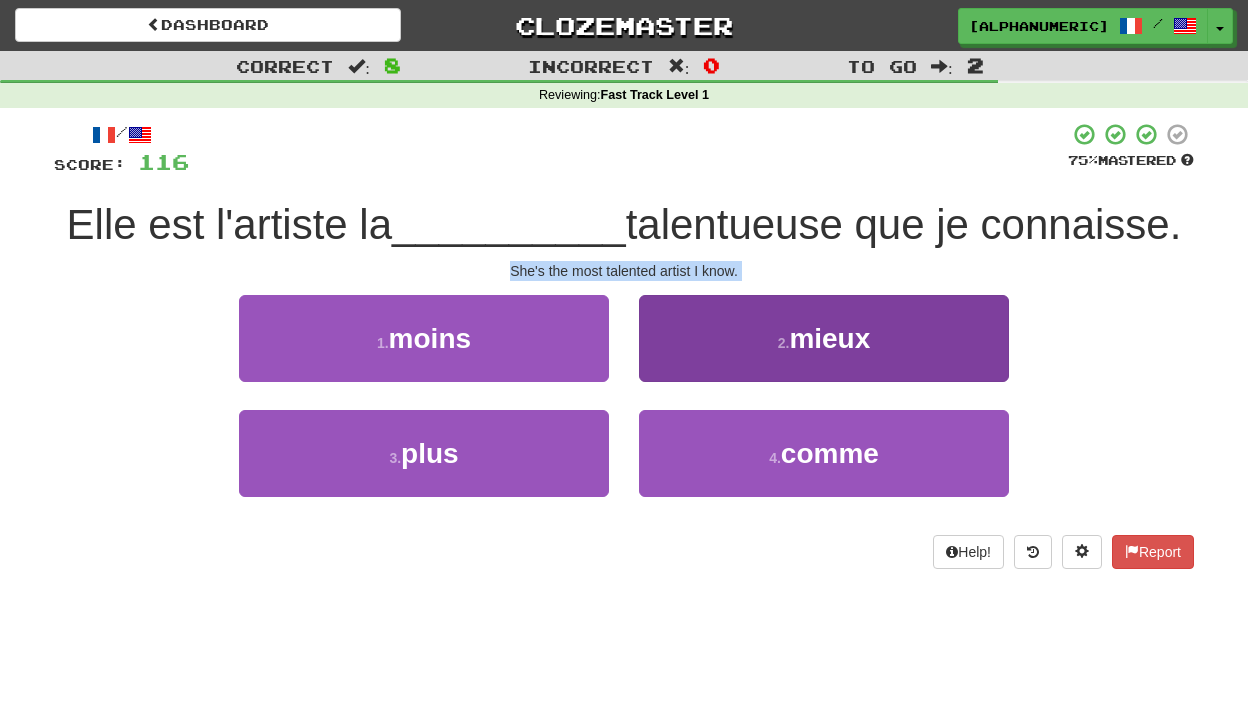 click on "2 .  mieux" at bounding box center (824, 338) 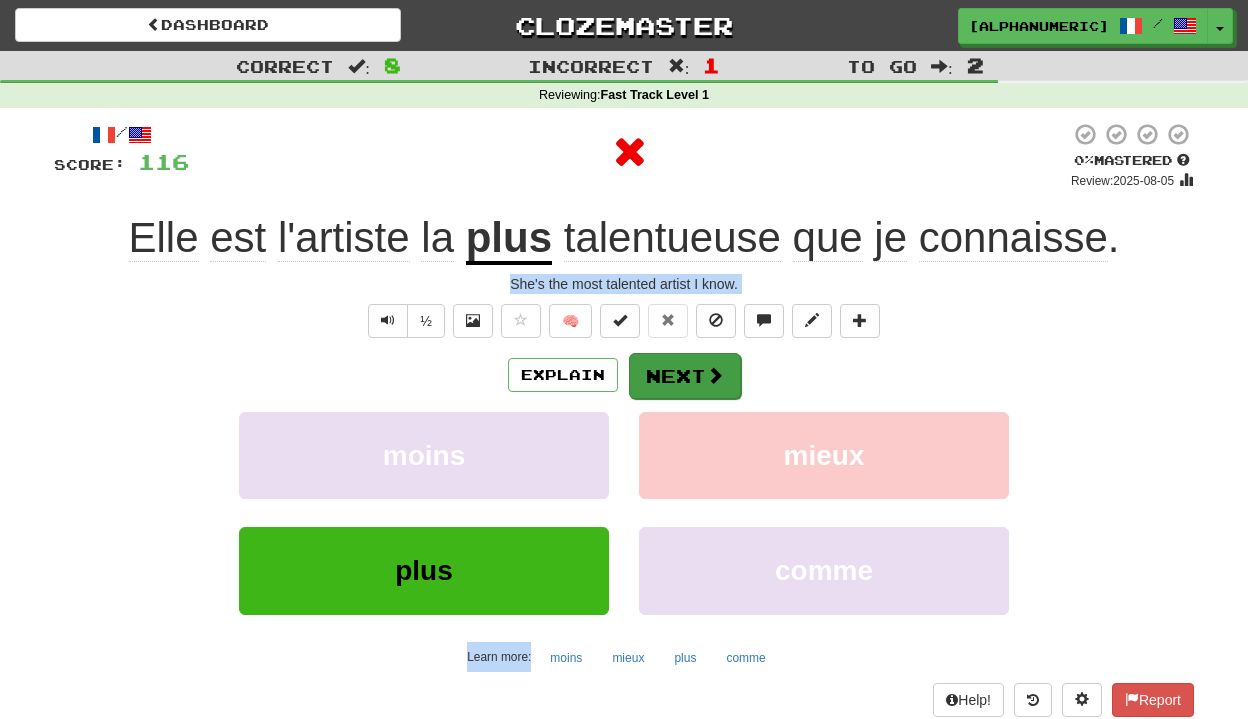 click on "Next" at bounding box center (685, 376) 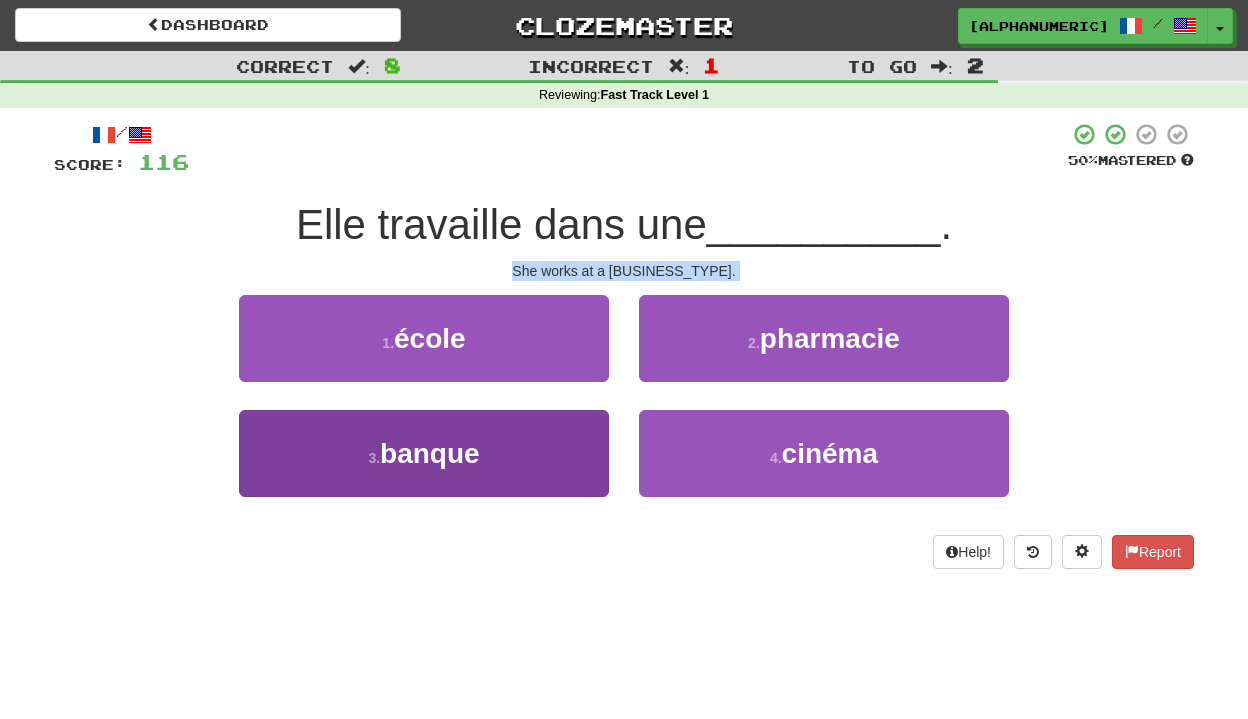 click on "3 .  banque" at bounding box center [424, 453] 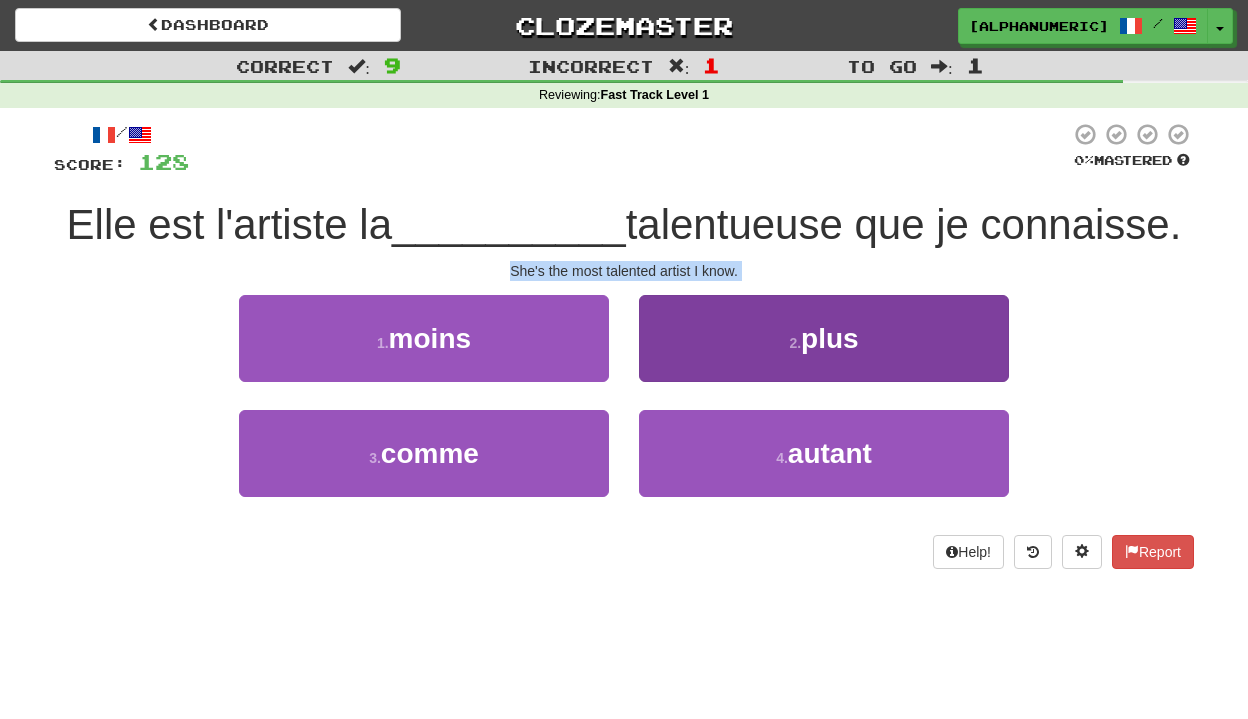 click on "2 .  plus" at bounding box center (824, 338) 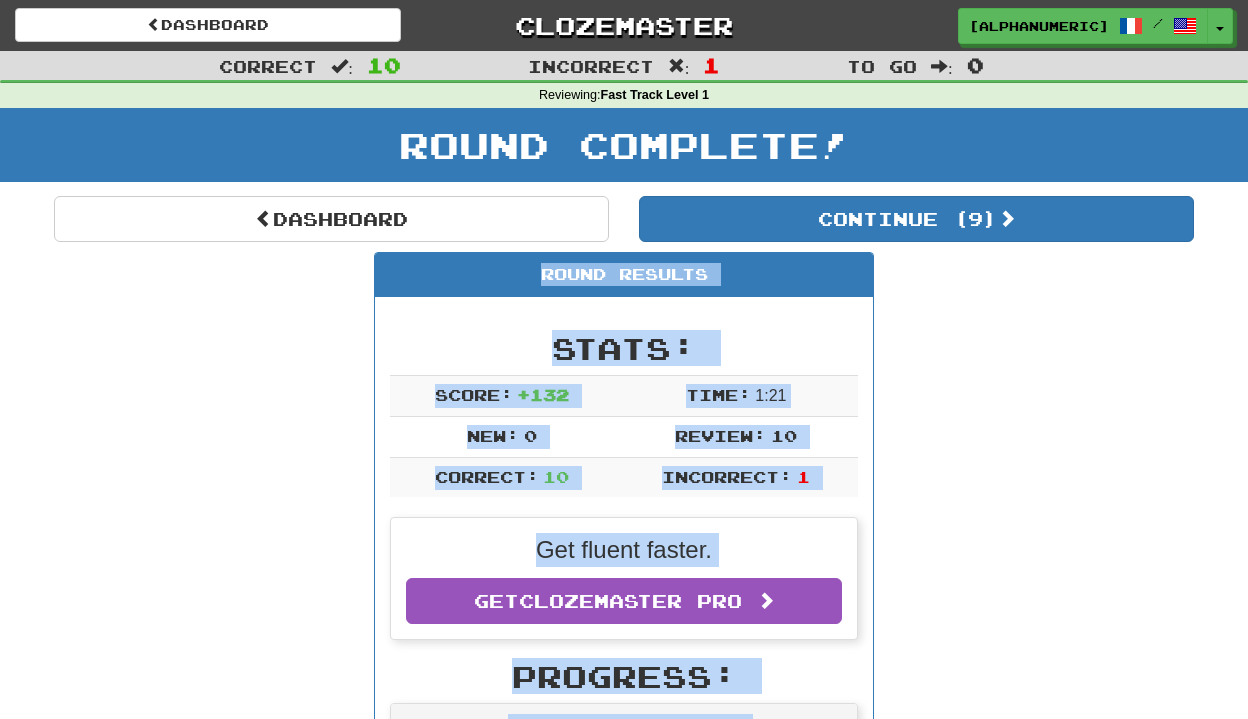 click on "Round Results Stats: Score:   + 132 Time:   1 : 21 New:   0 Review:   10 Correct:   10 Incorrect:   1 Get fluent faster. Get  Clozemaster Pro   Progress: Fast Track Level 1 Playing:  999  /  999 100% Mastered:  194  /  999 + 5 18.919% 19.419% Ready for Review:  9  /  Level:  48 152  points to level  49  - keep going! Ranked:  308 th  this week Sentences:  Report Ne l' oublie  jamais. Never forget it.  Report Le chien a  couru  après la balle. The dog ran after the ball.  Report Je veux  m'asseoir  ici. I want to sit here.  Report Tu travailles  dur . You work hard.  Report Ça  dit  tout. That says it all.  Report Il a  cassé  le vase par accident. He broke the vase by accident.  Report Apporte  ça ici. Bring that here.  Report Il l' aimait  autrefois. He used to love her.  Report Elle est l'artiste la  plus  talentueuse que je connaisse. She's the most talented artist I know.  Report Elle travaille dans une  banque . She works at a bank." at bounding box center (624, 1178) 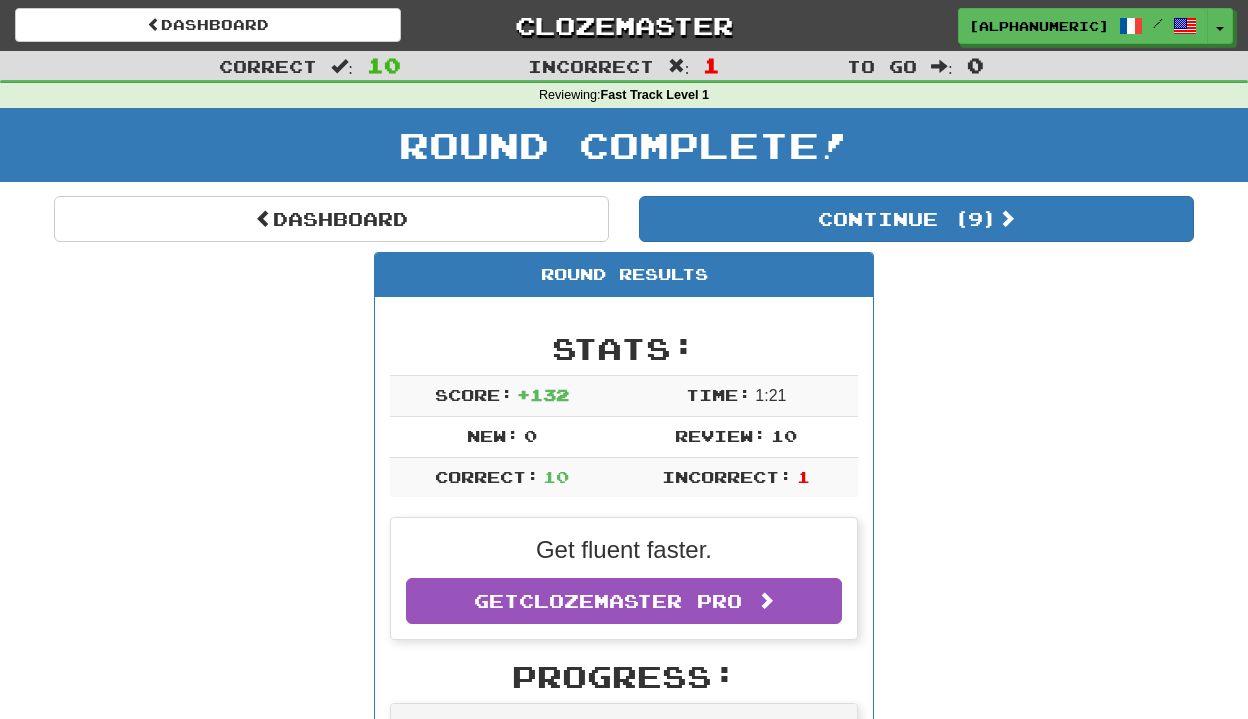 scroll, scrollTop: 0, scrollLeft: 0, axis: both 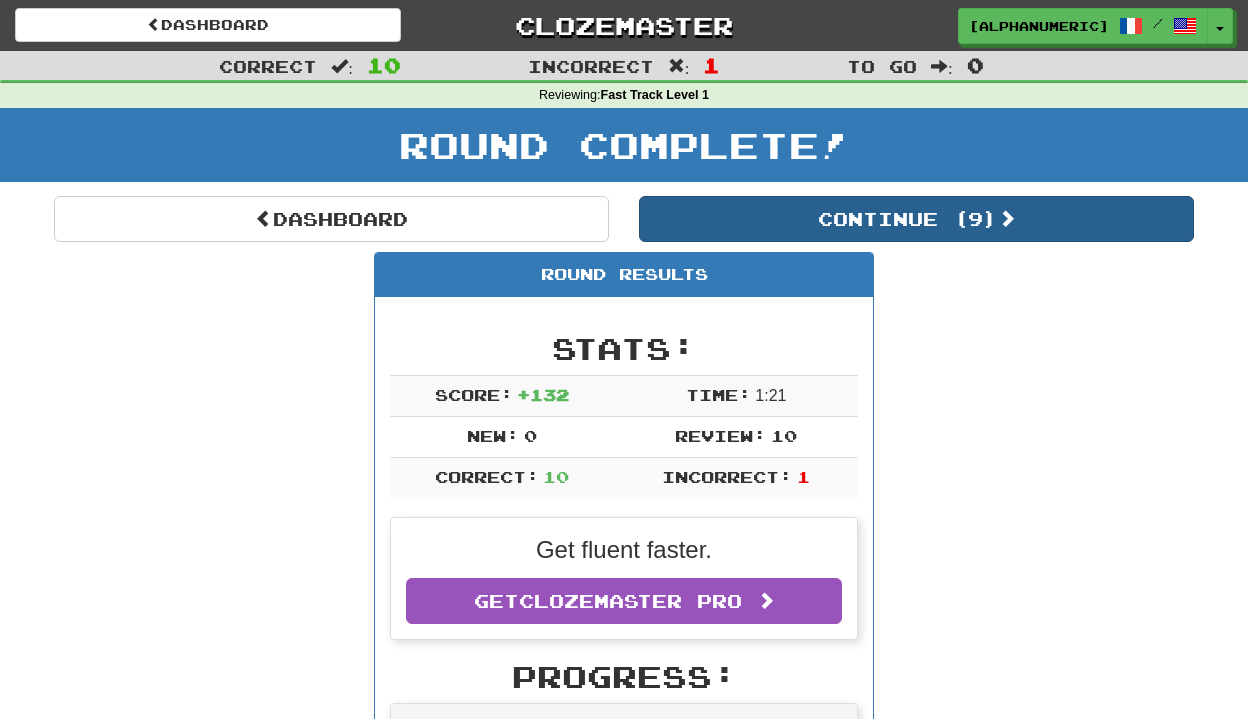 click on "Continue ( 9 )" at bounding box center (916, 219) 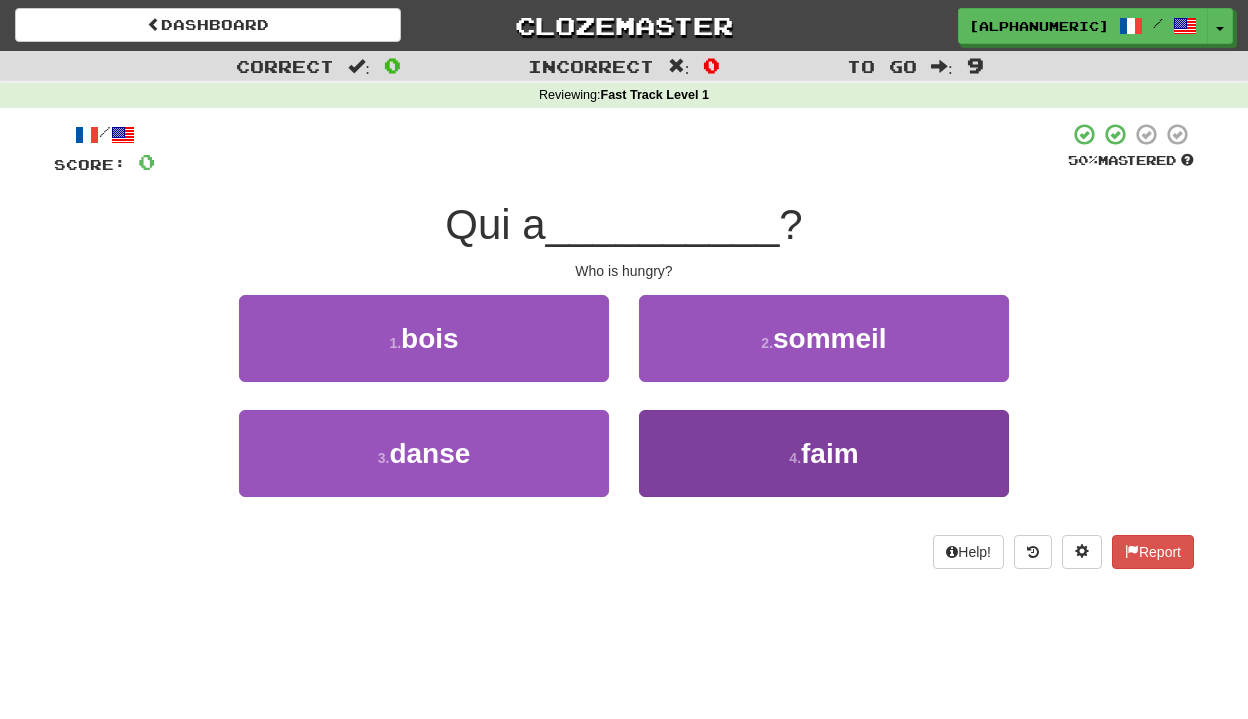 click on "4 .  faim" at bounding box center [824, 453] 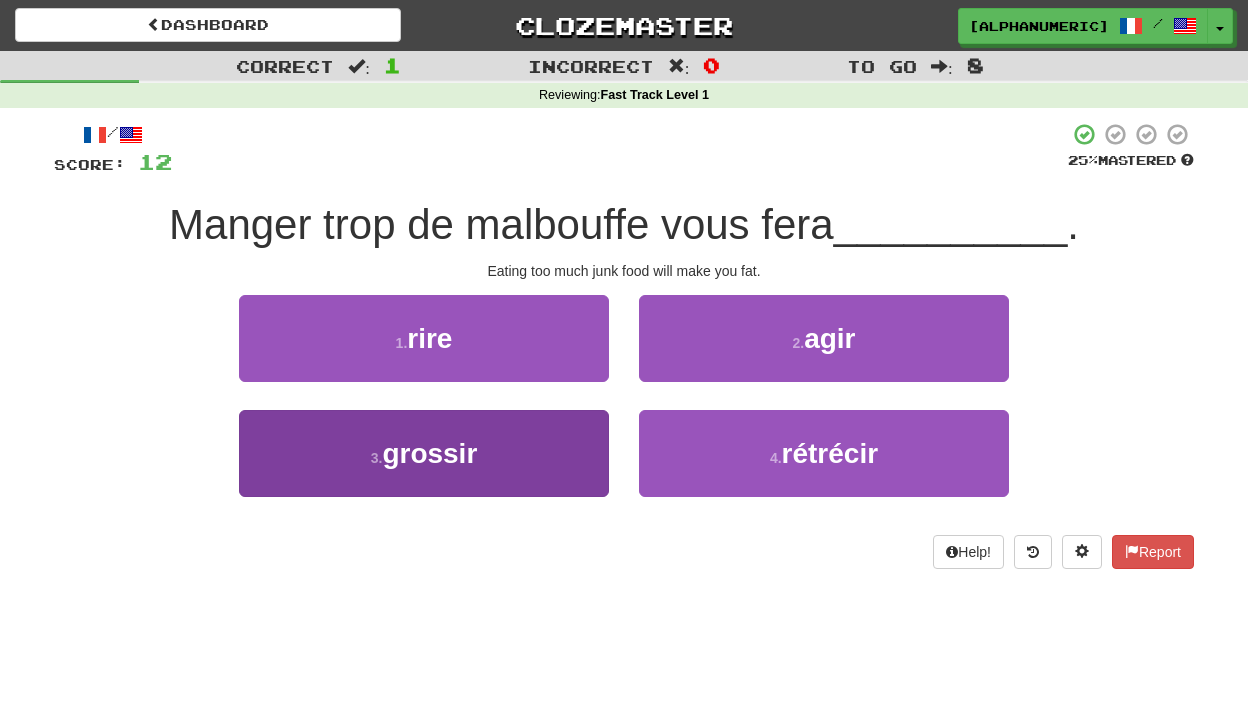 click on "3 .  grossir" at bounding box center (424, 453) 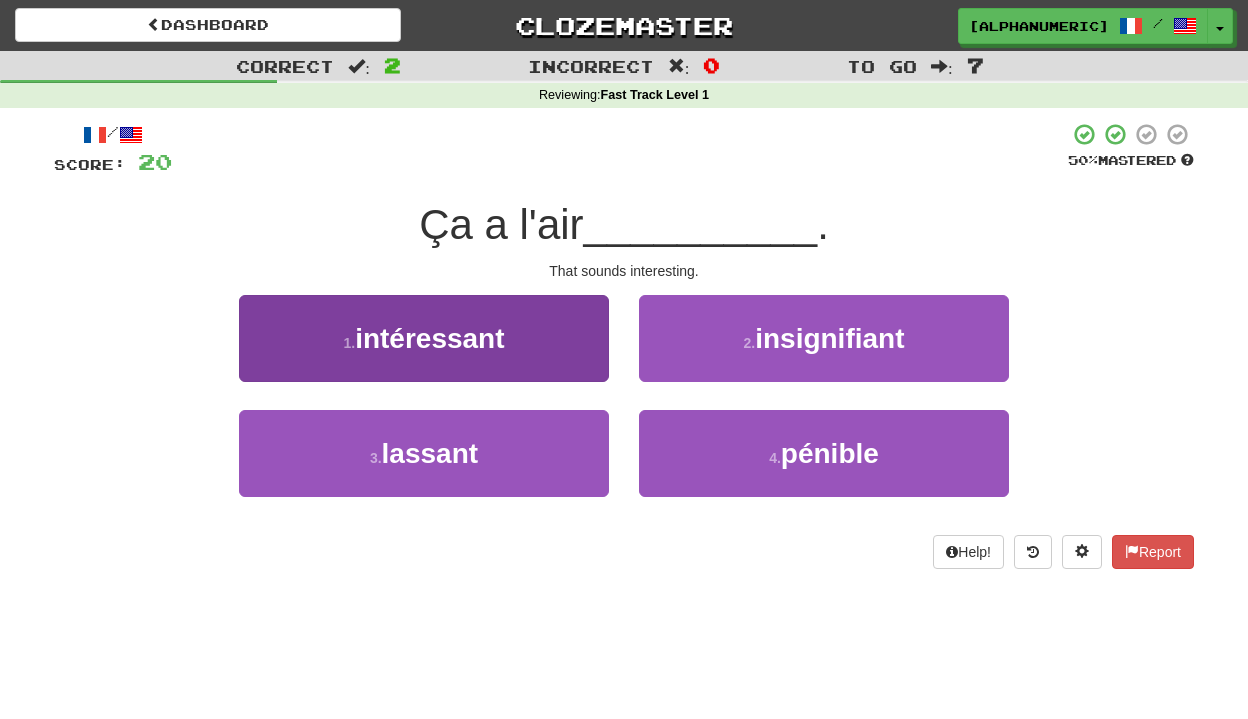 click on "intéressant" at bounding box center [429, 338] 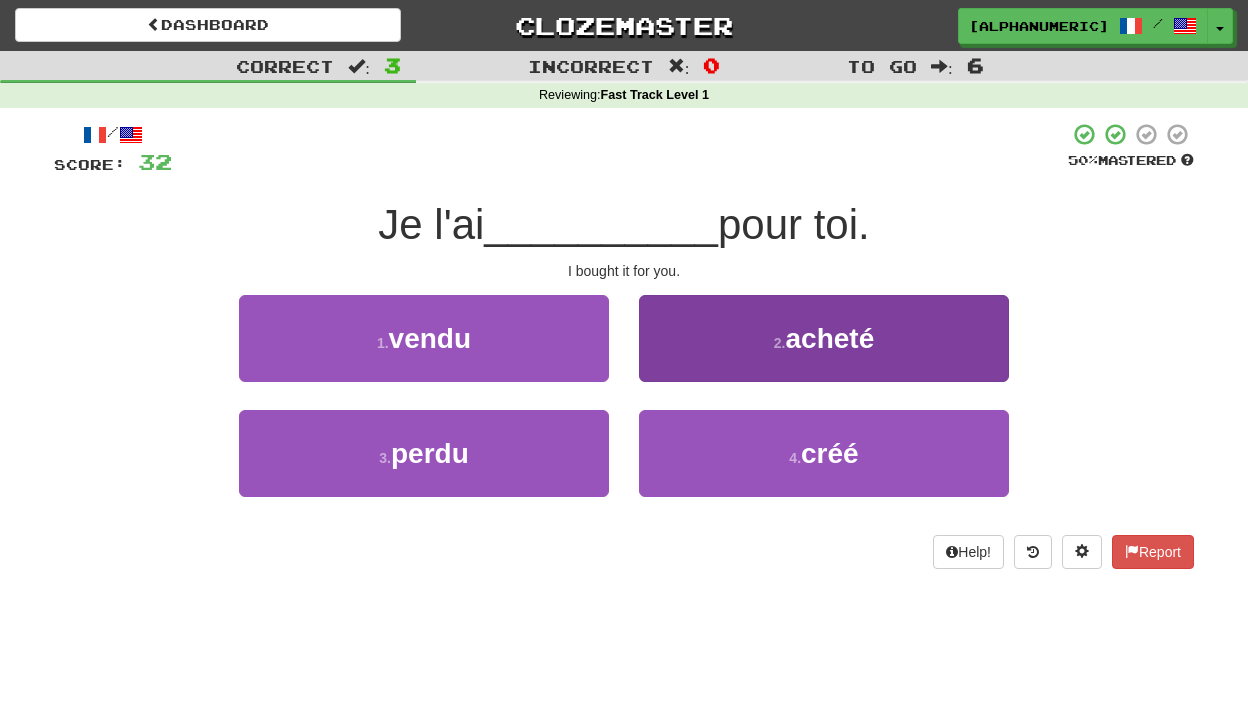 click on "2 .  acheté" at bounding box center [824, 338] 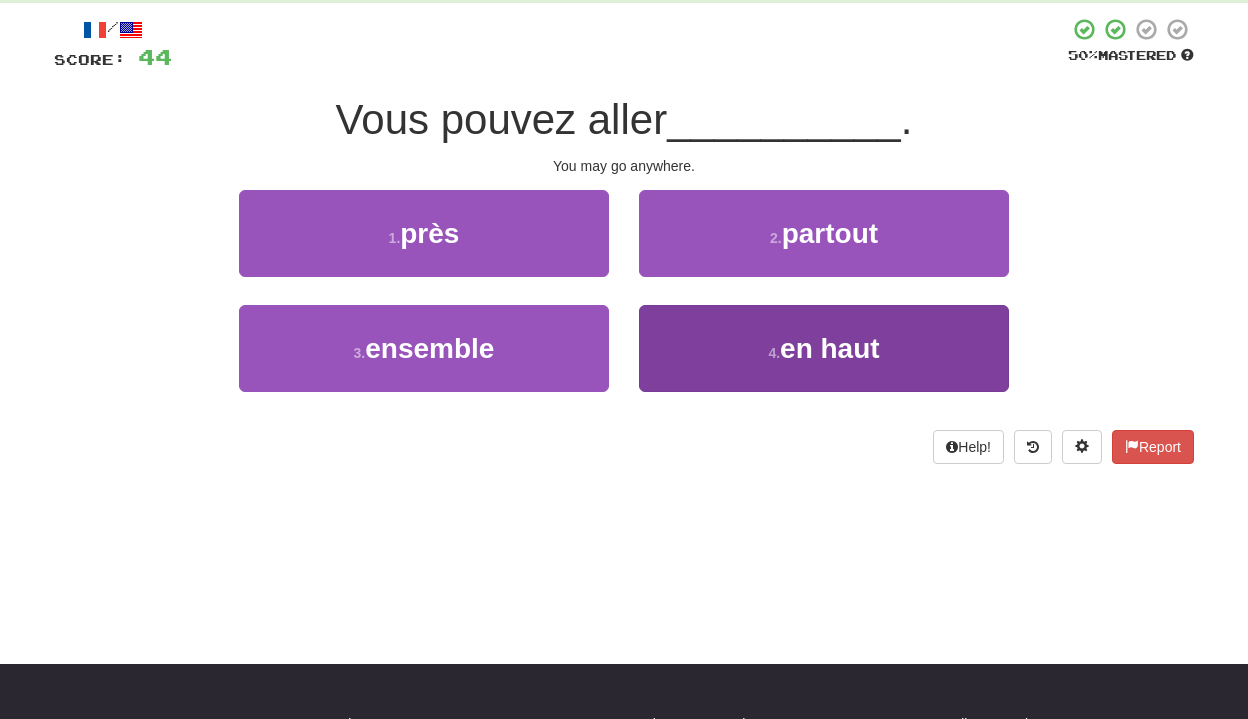 scroll, scrollTop: 105, scrollLeft: 0, axis: vertical 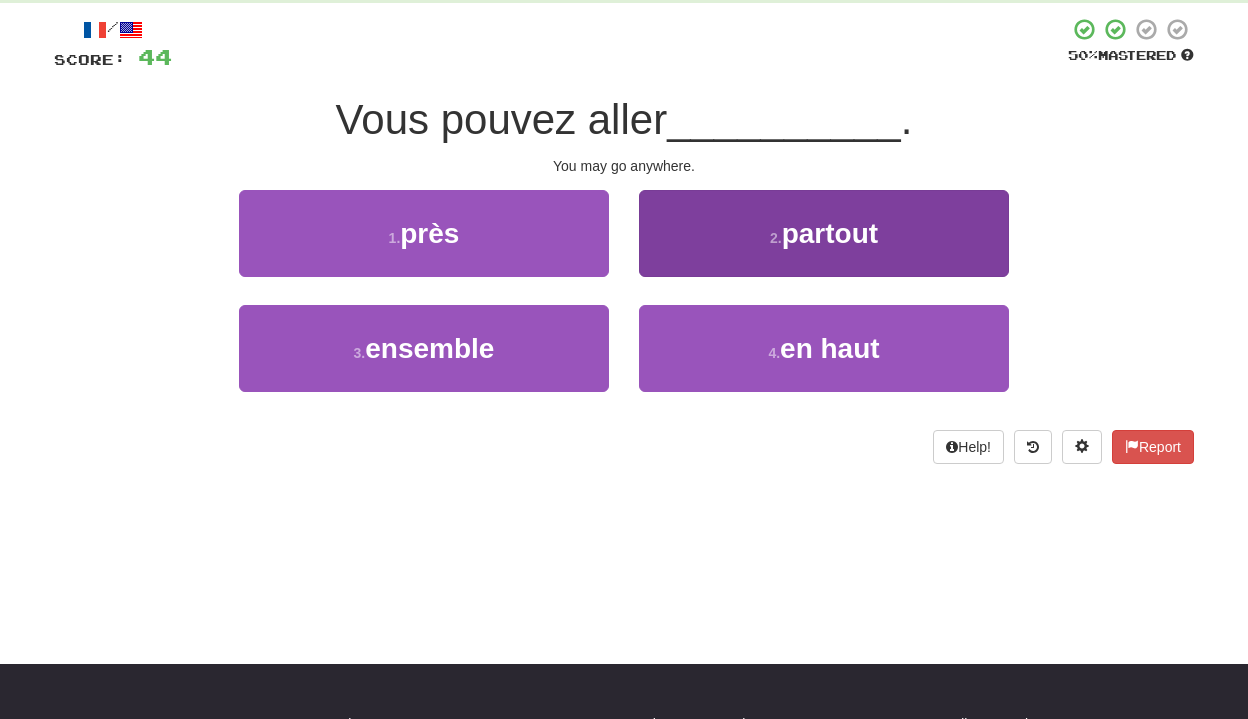 click on "2 .  partout" at bounding box center (824, 233) 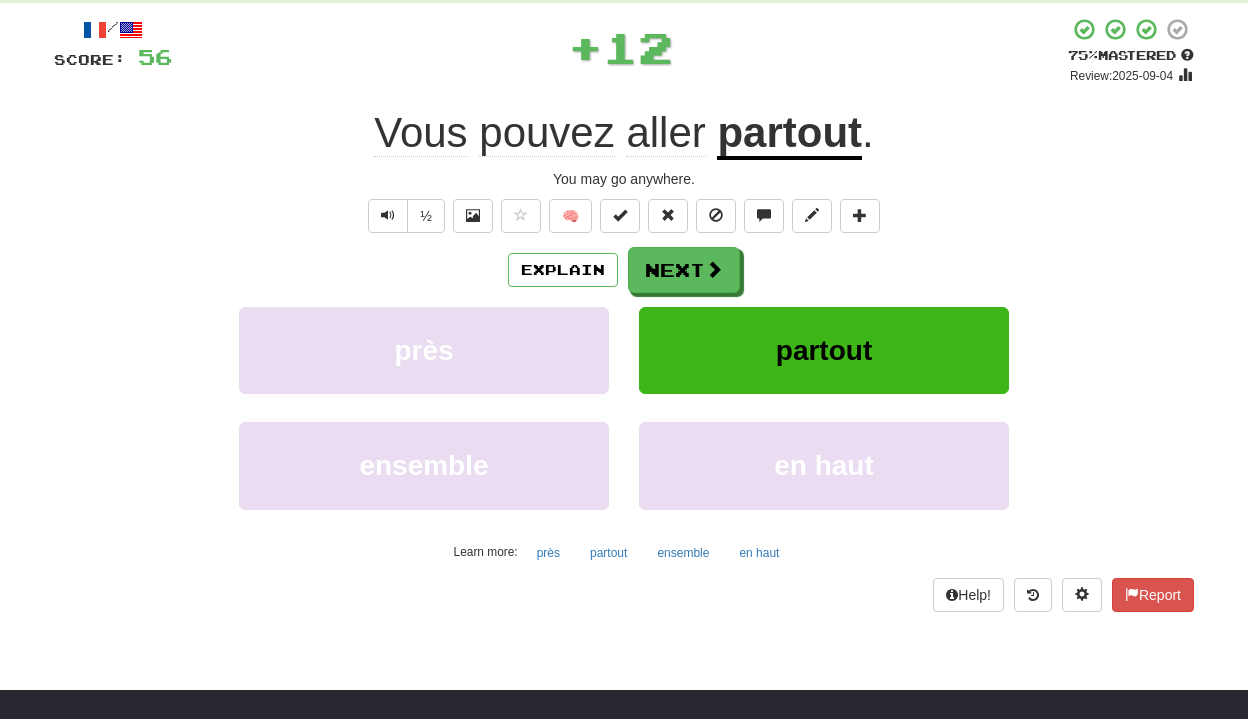click on "/  Score:   56 + 12 75 %  Mastered Review:  2025-09-04 Vous   pouvez   aller   partout . You may go anywhere. ½ 🧠 Explain Next près partout ensemble en haut Learn more: près partout ensemble en haut  Help!  Report" at bounding box center (624, 314) 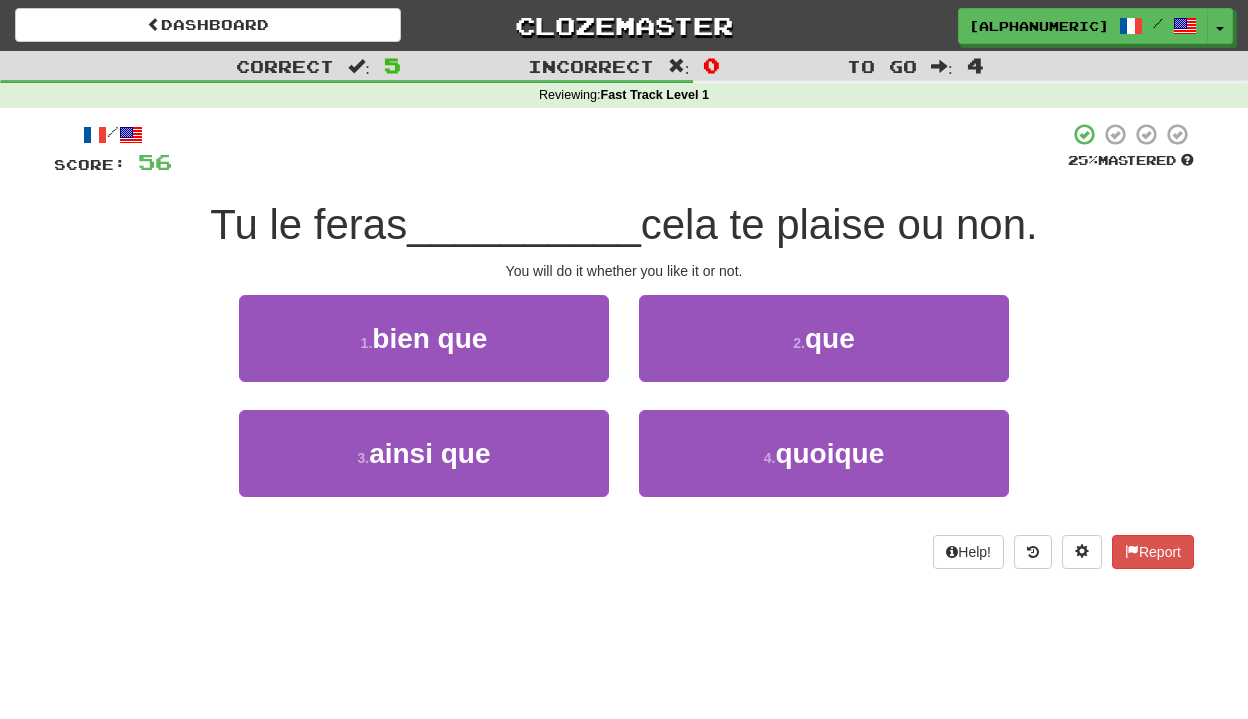 scroll, scrollTop: 0, scrollLeft: 0, axis: both 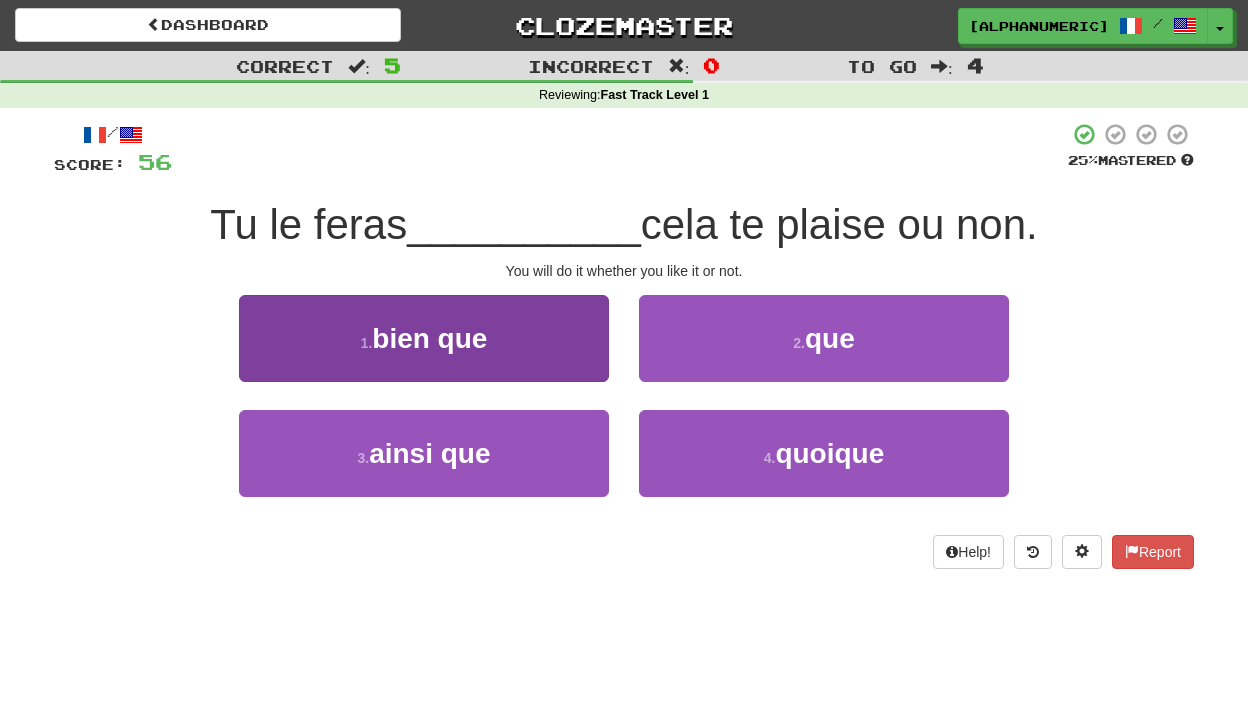 click on "1 .  bien que" at bounding box center (424, 338) 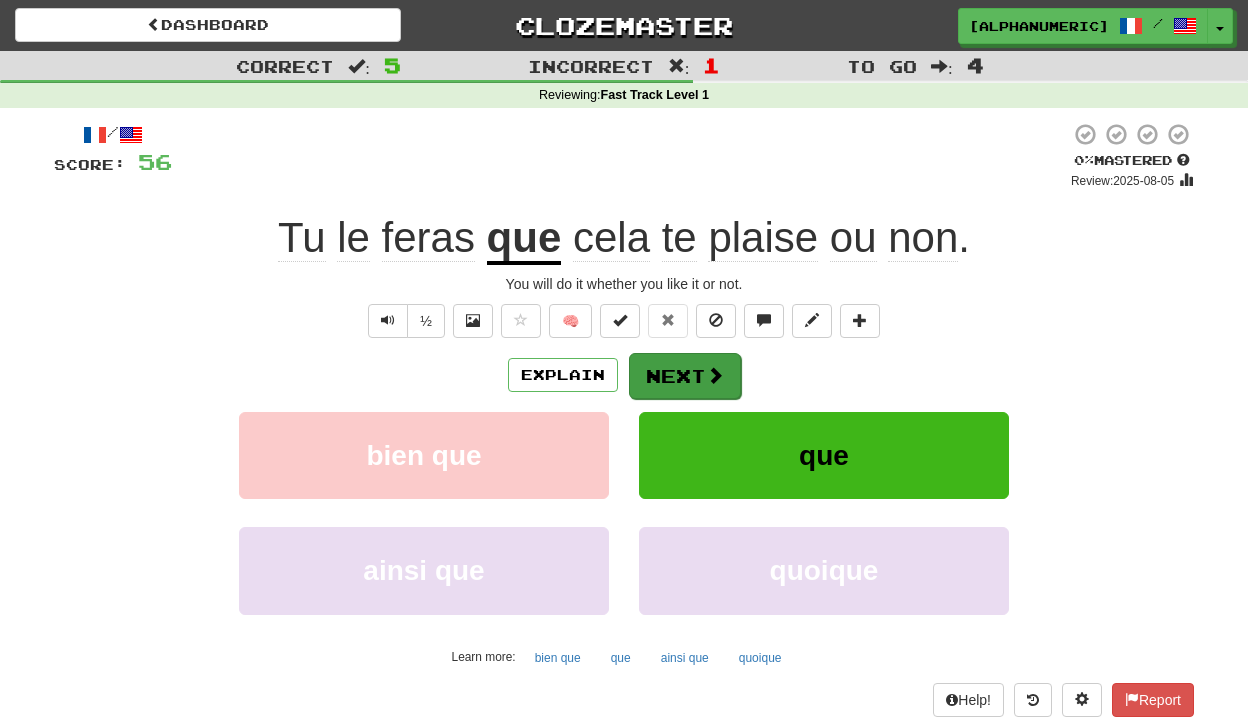 click on "Next" at bounding box center [685, 376] 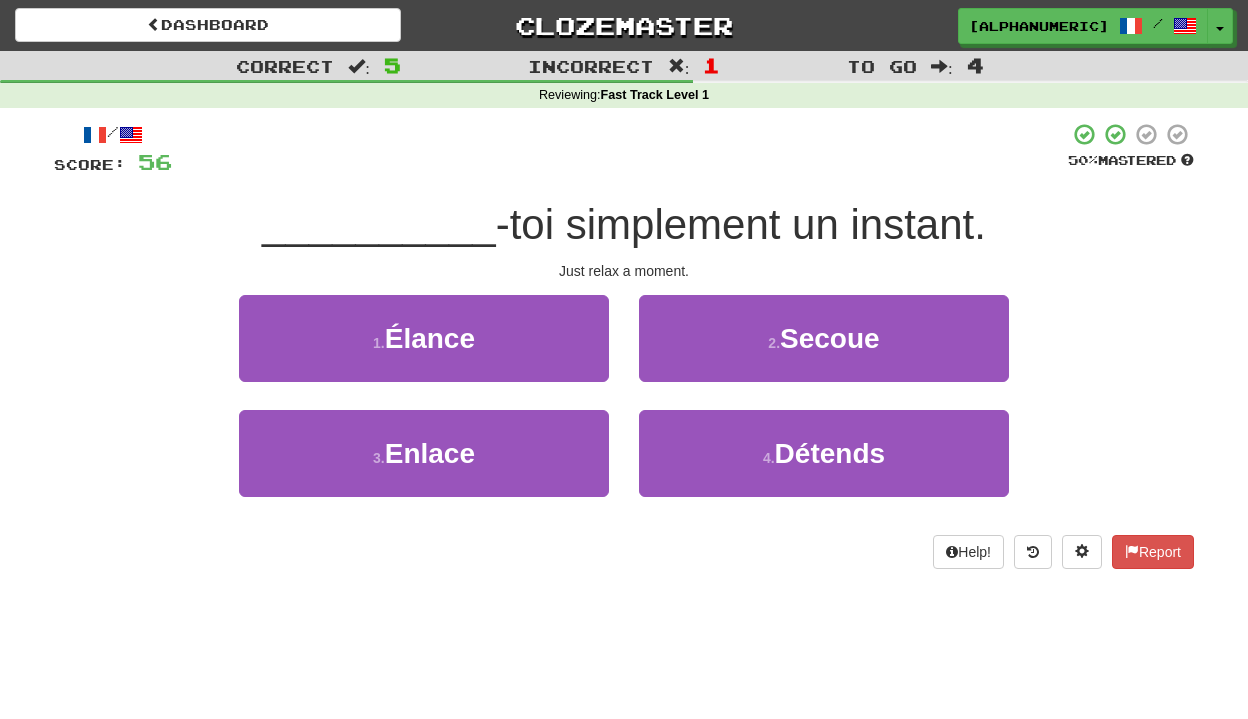 click on "2 .  Secoue" at bounding box center (824, 338) 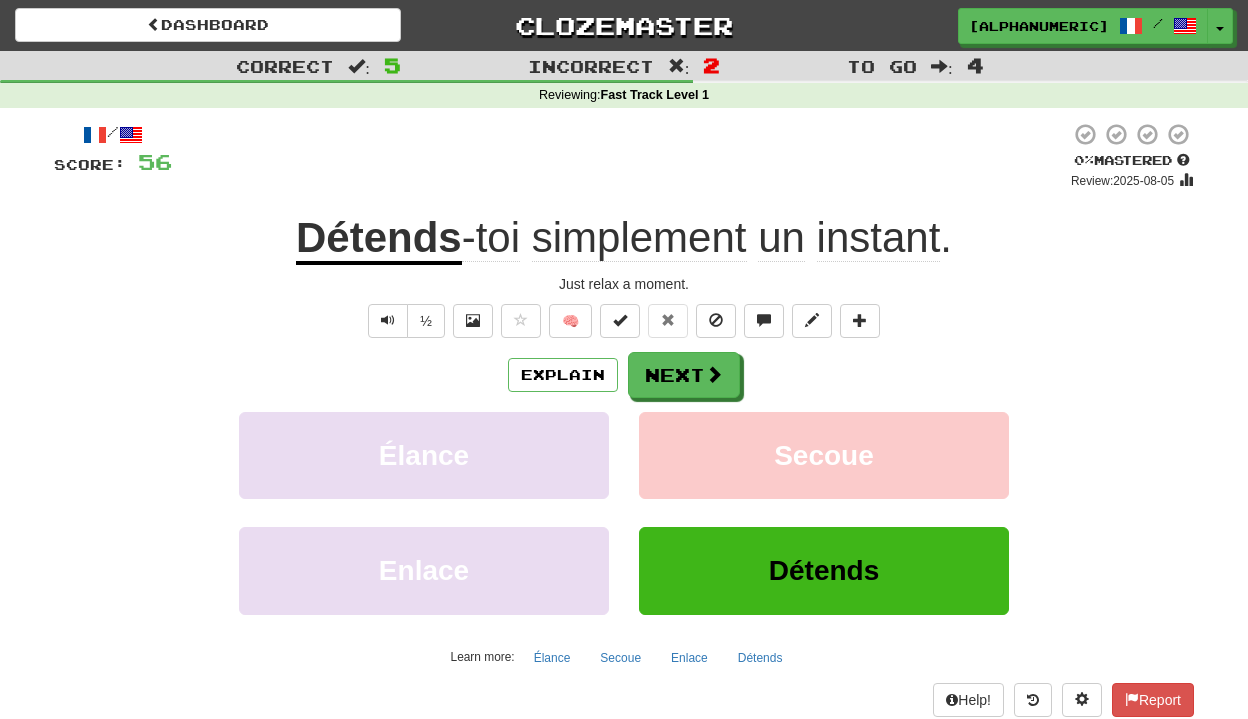 click on "Next" at bounding box center (684, 375) 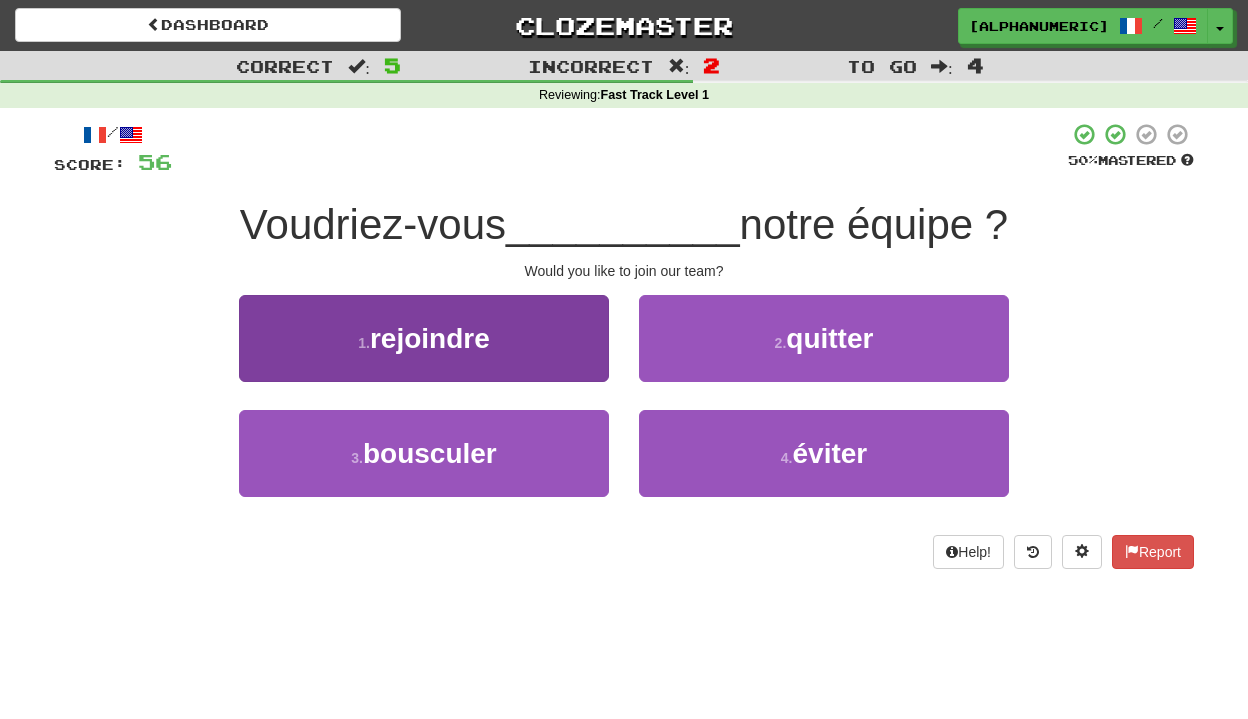 click on "1 .  rejoindre" at bounding box center [424, 338] 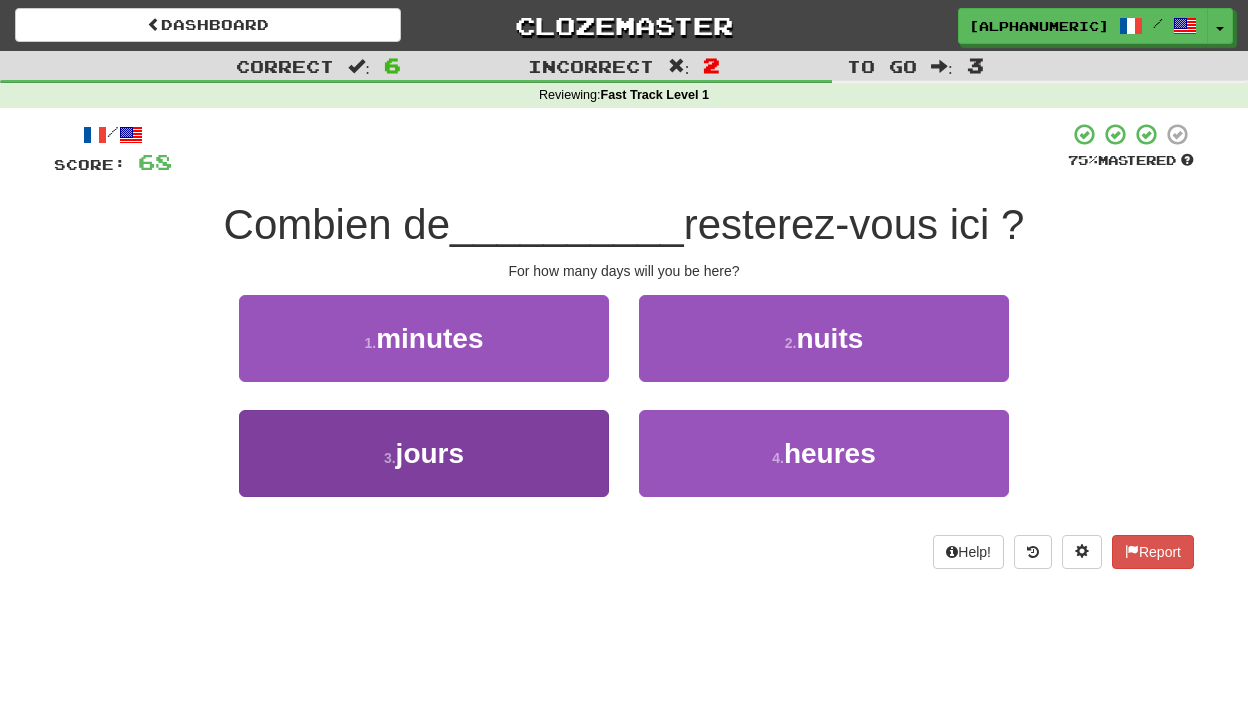 click on "3 .  jours" at bounding box center (424, 453) 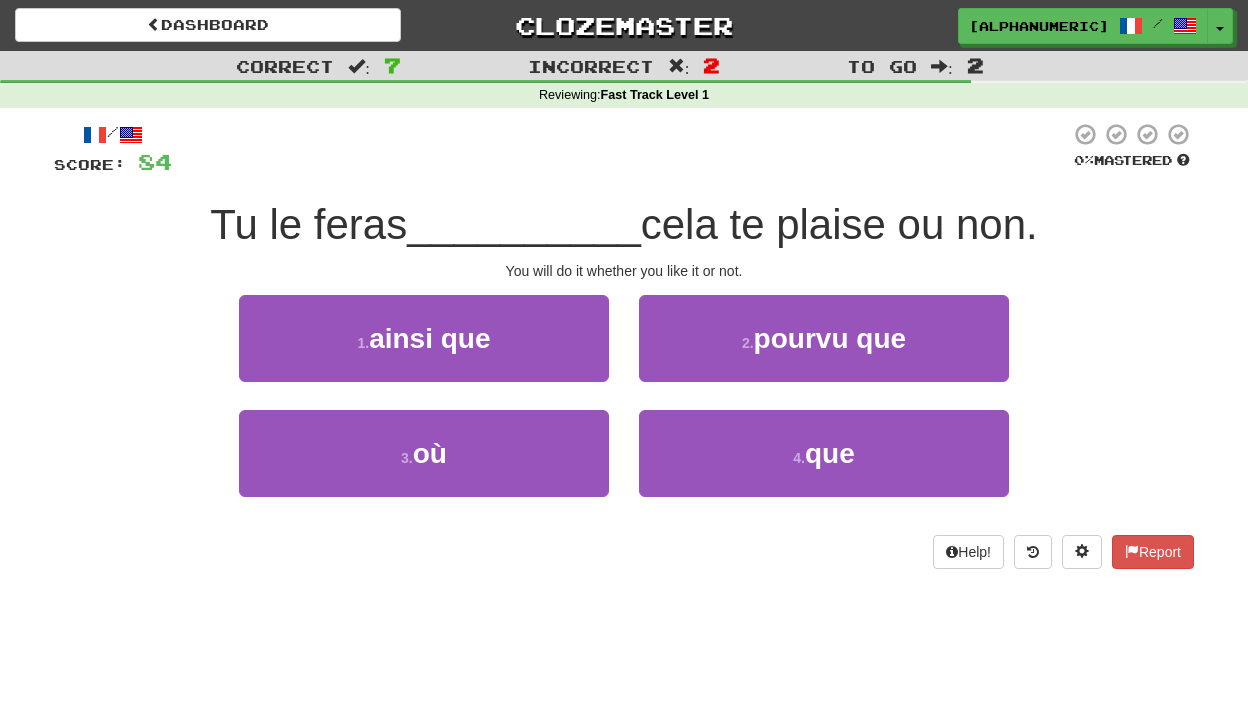 scroll, scrollTop: 2, scrollLeft: 0, axis: vertical 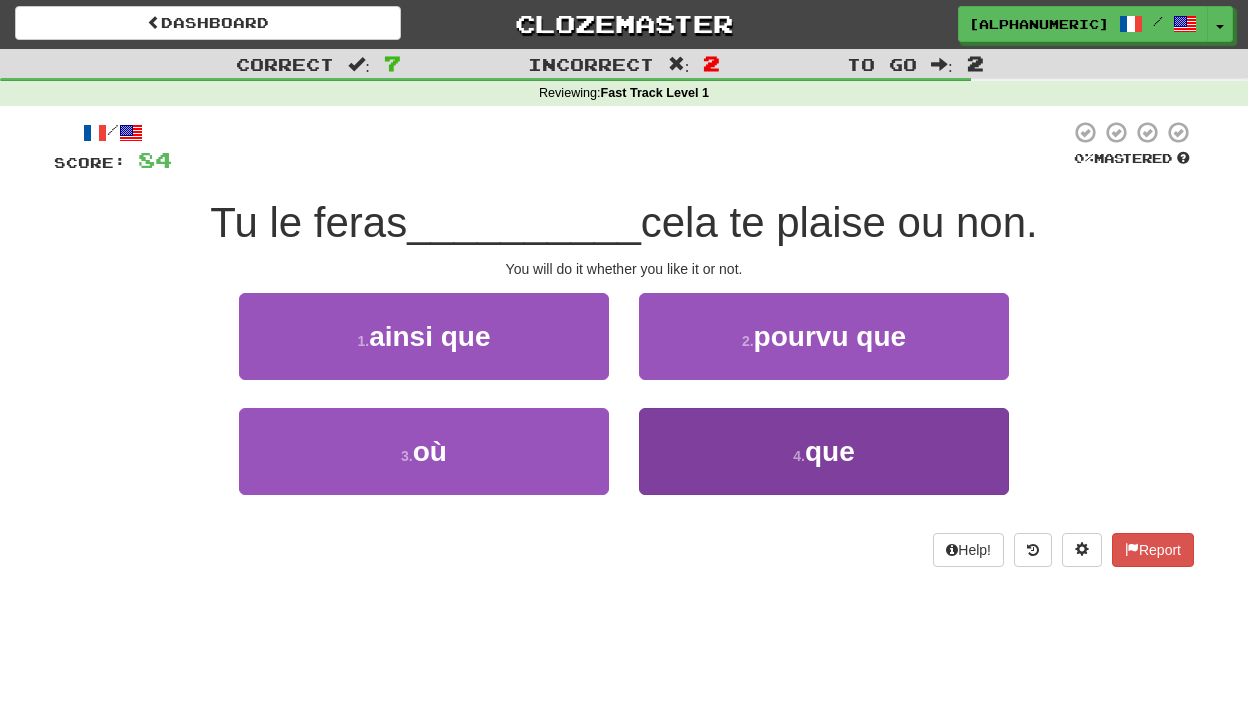 click on "4 .  que" at bounding box center (824, 451) 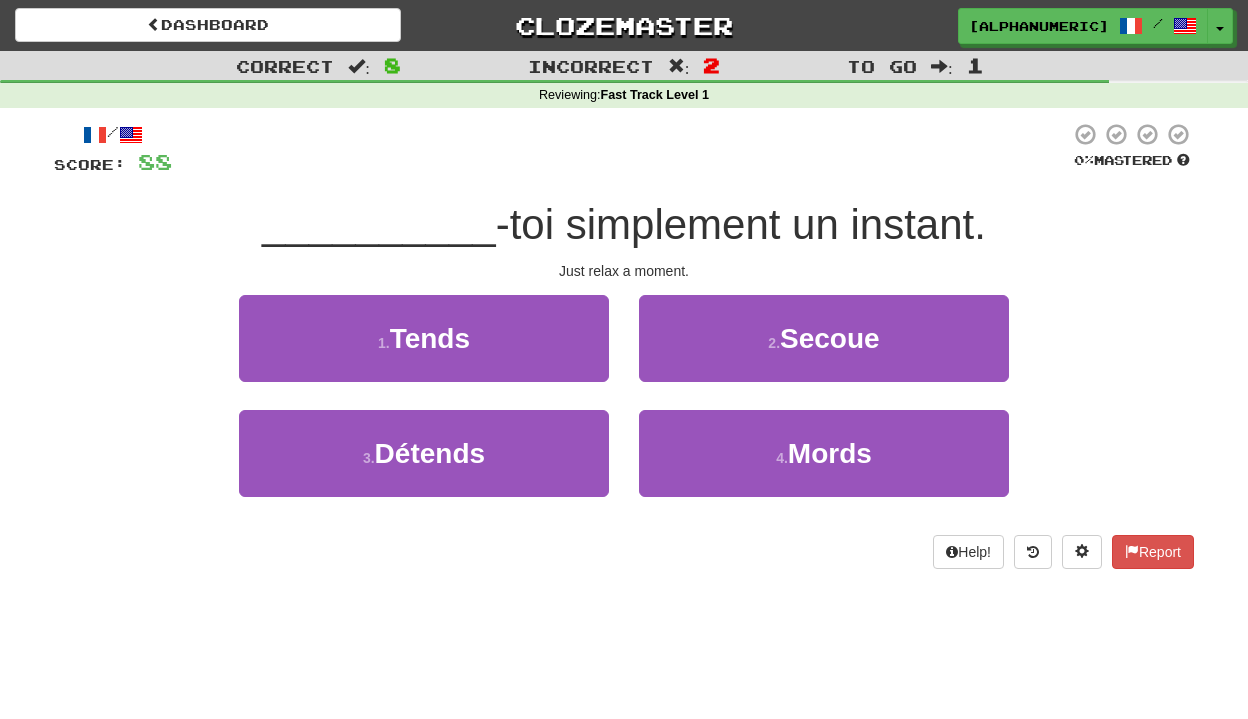 scroll, scrollTop: 0, scrollLeft: 0, axis: both 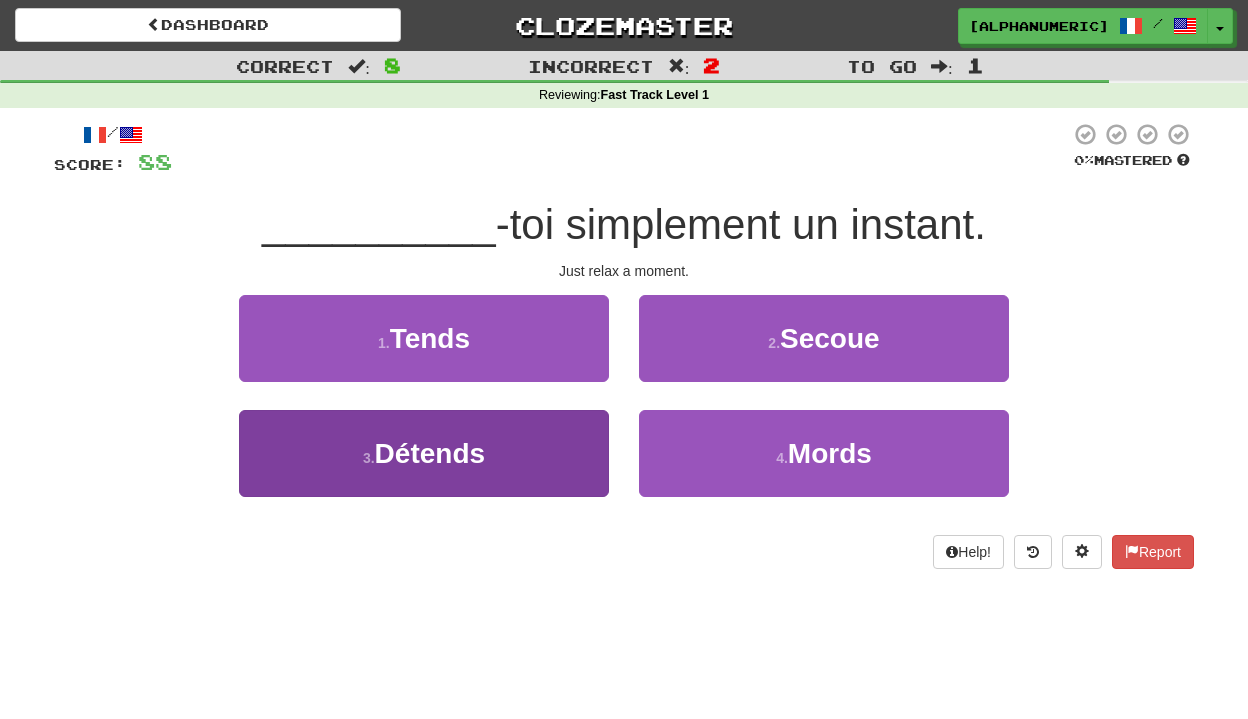 click on "3 .  Détends" at bounding box center [424, 453] 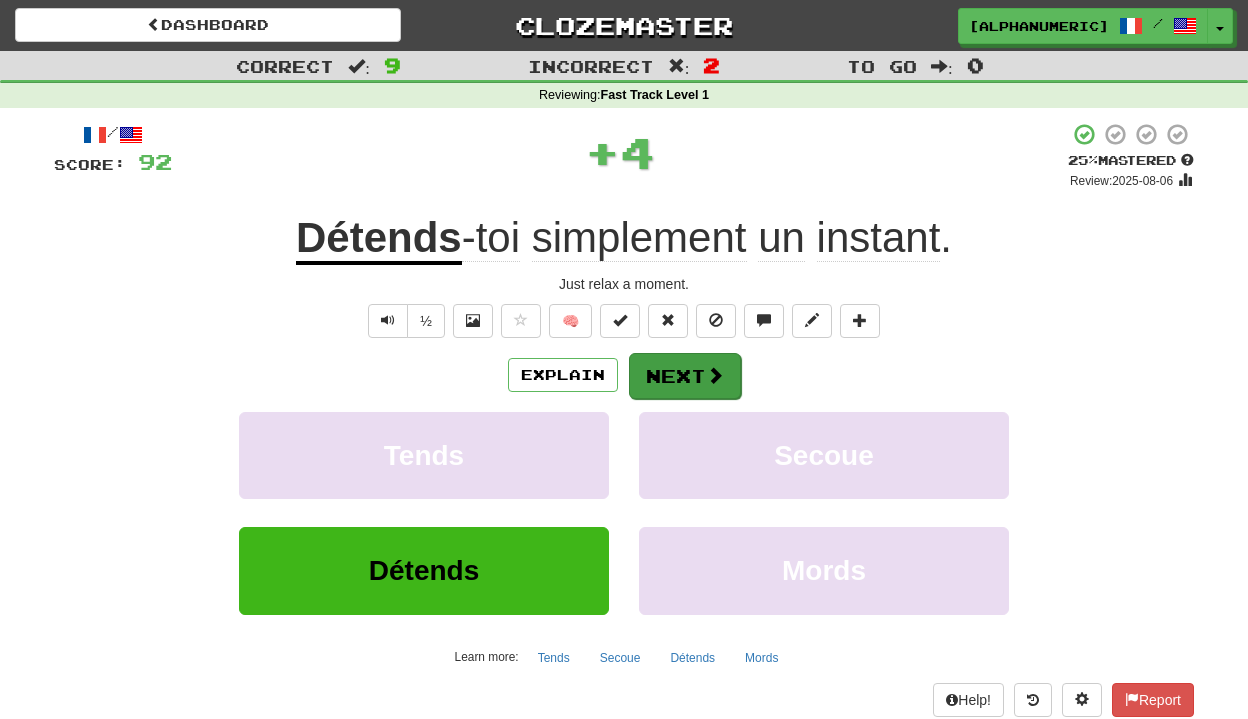 click on "Next" at bounding box center [685, 376] 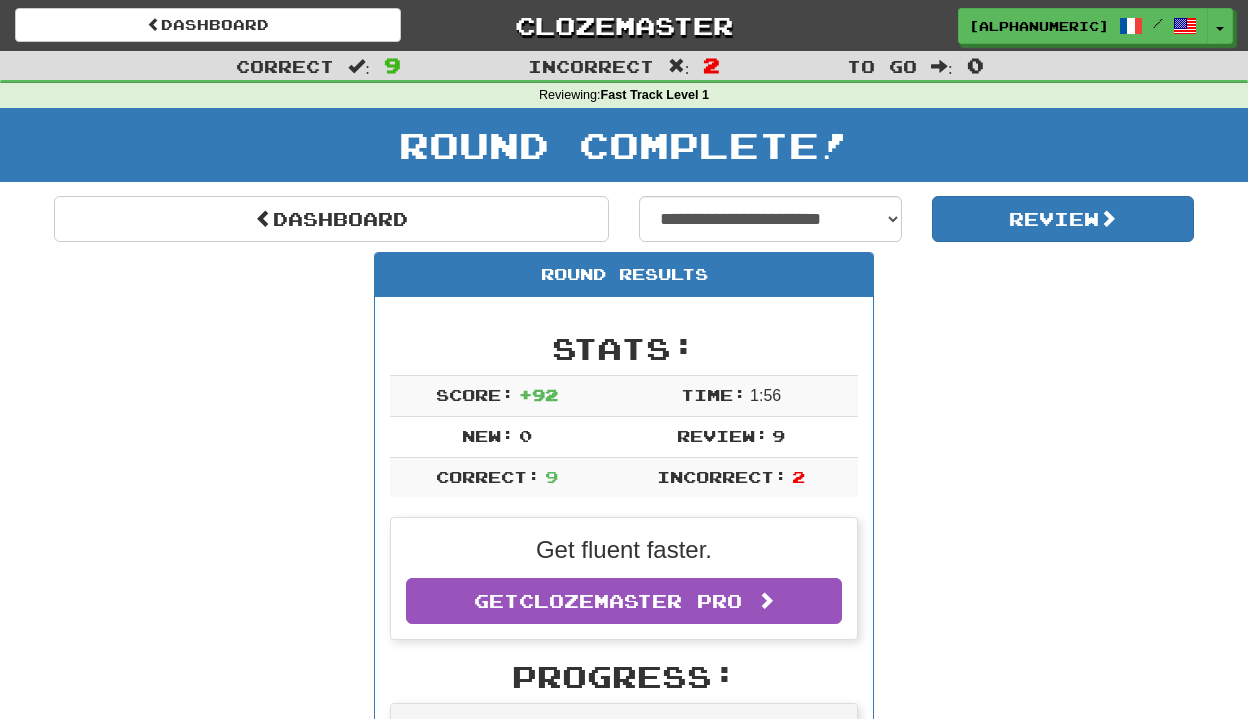 scroll, scrollTop: 0, scrollLeft: 0, axis: both 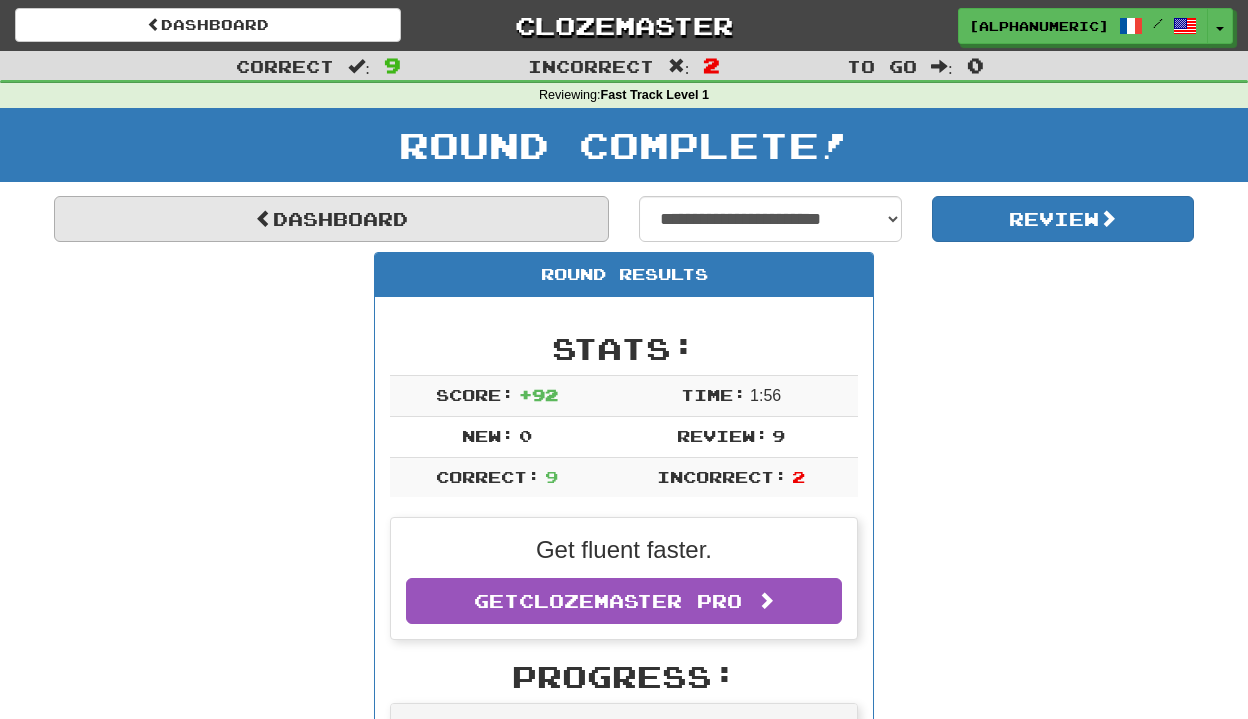 click on "Dashboard" at bounding box center (331, 219) 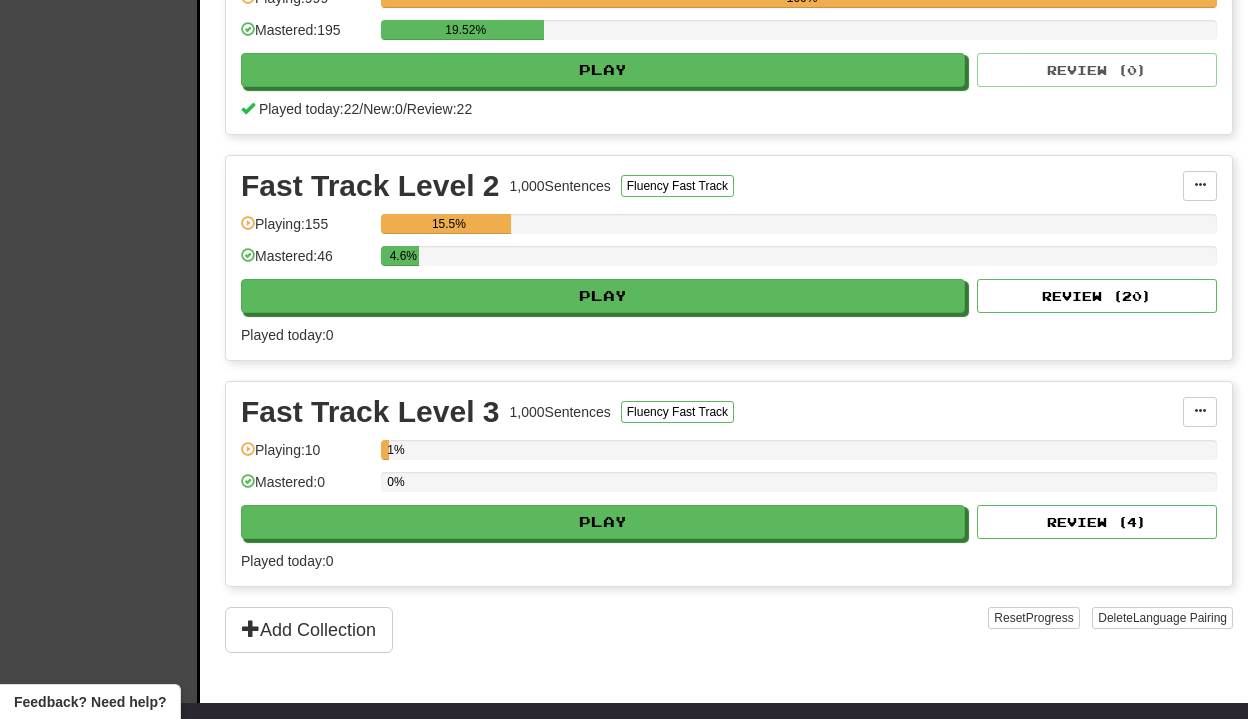 scroll, scrollTop: 532, scrollLeft: 0, axis: vertical 